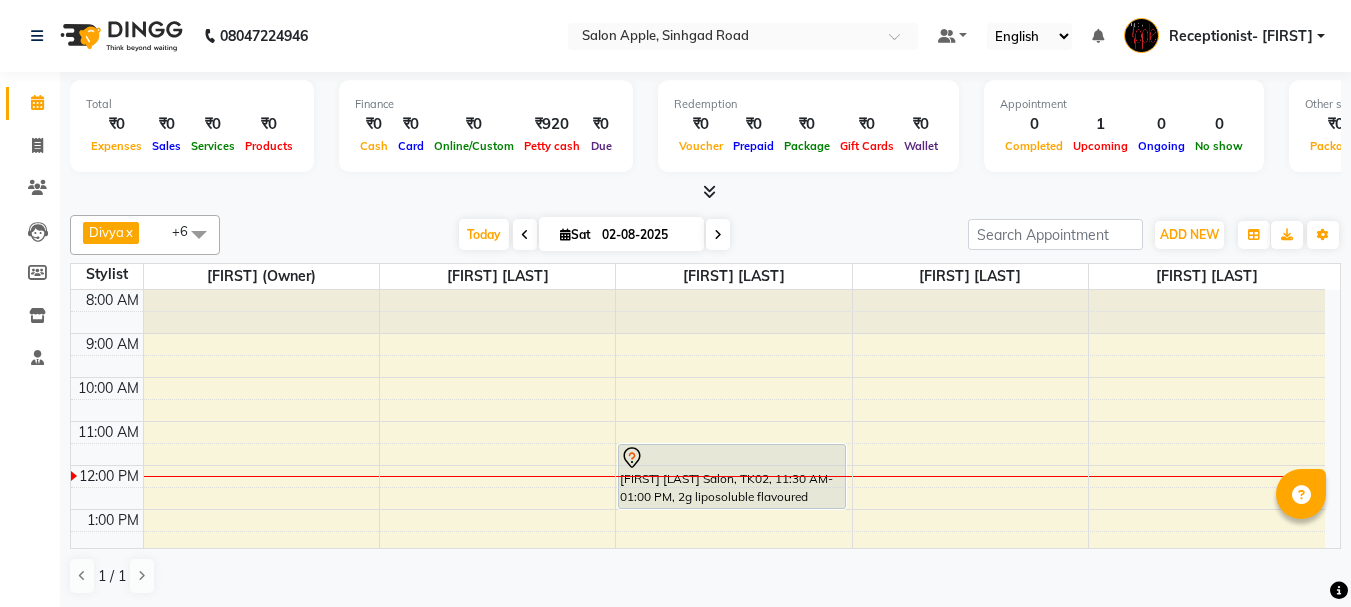 scroll, scrollTop: 0, scrollLeft: 0, axis: both 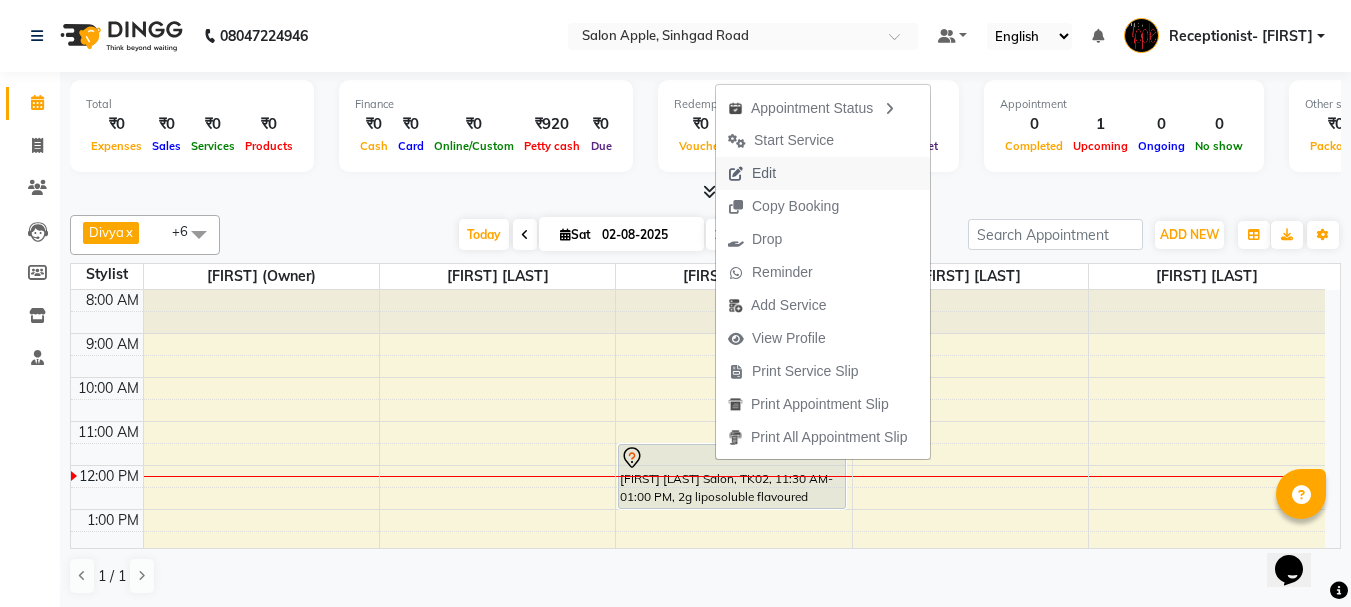 drag, startPoint x: 749, startPoint y: 166, endPoint x: 715, endPoint y: 185, distance: 38.948685 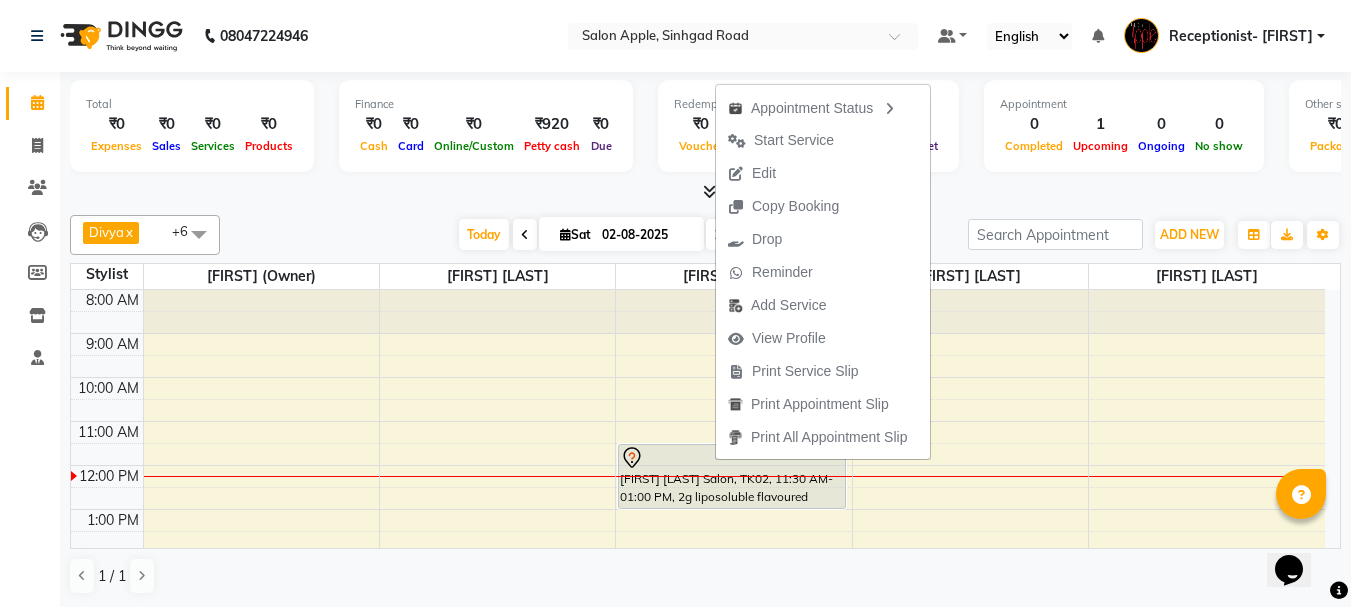 click on "Edit" at bounding box center [752, 173] 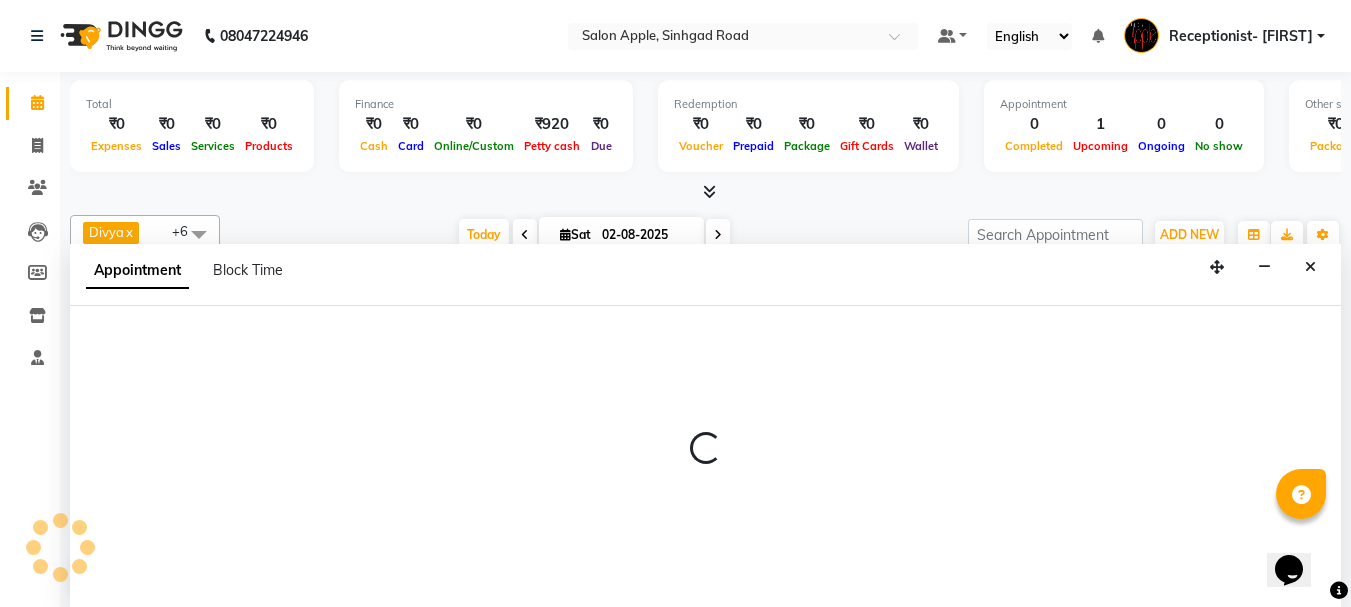 scroll, scrollTop: 1, scrollLeft: 0, axis: vertical 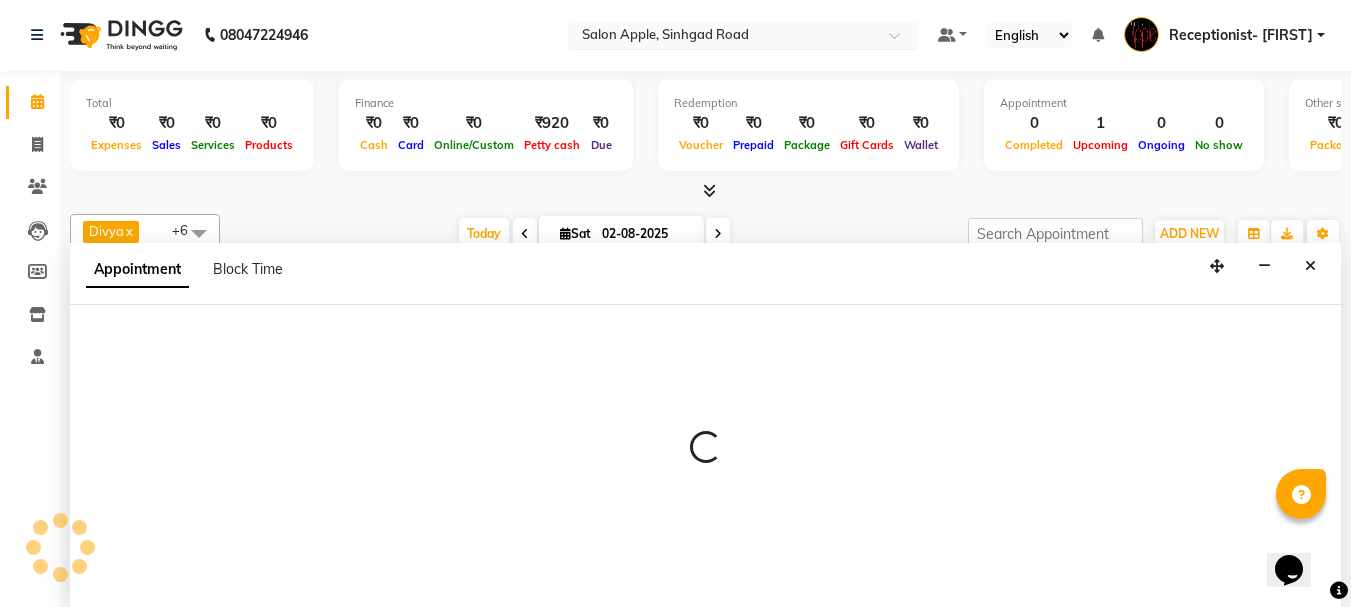select on "690" 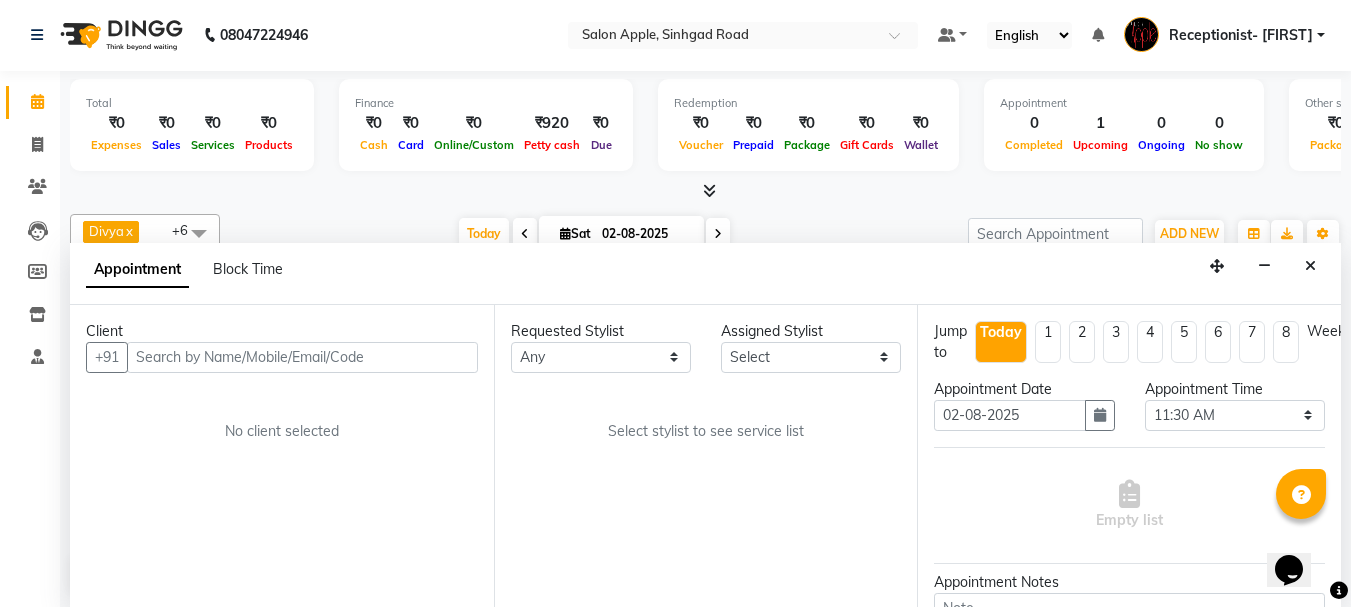 select on "50336" 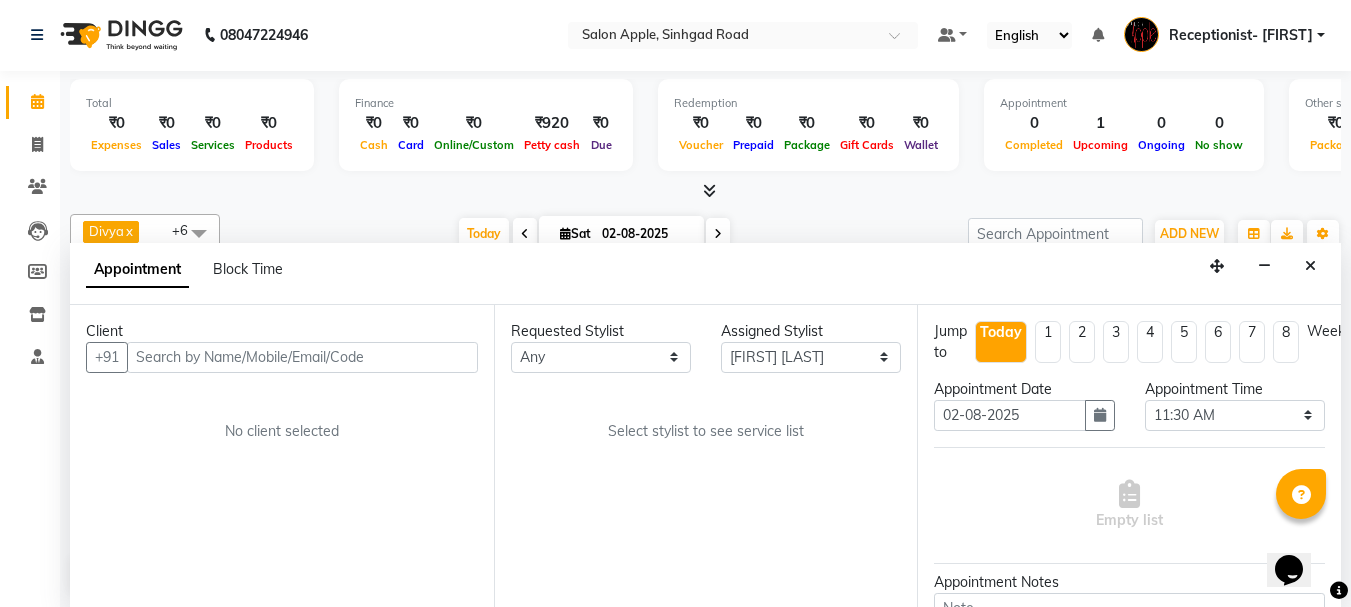 select on "712" 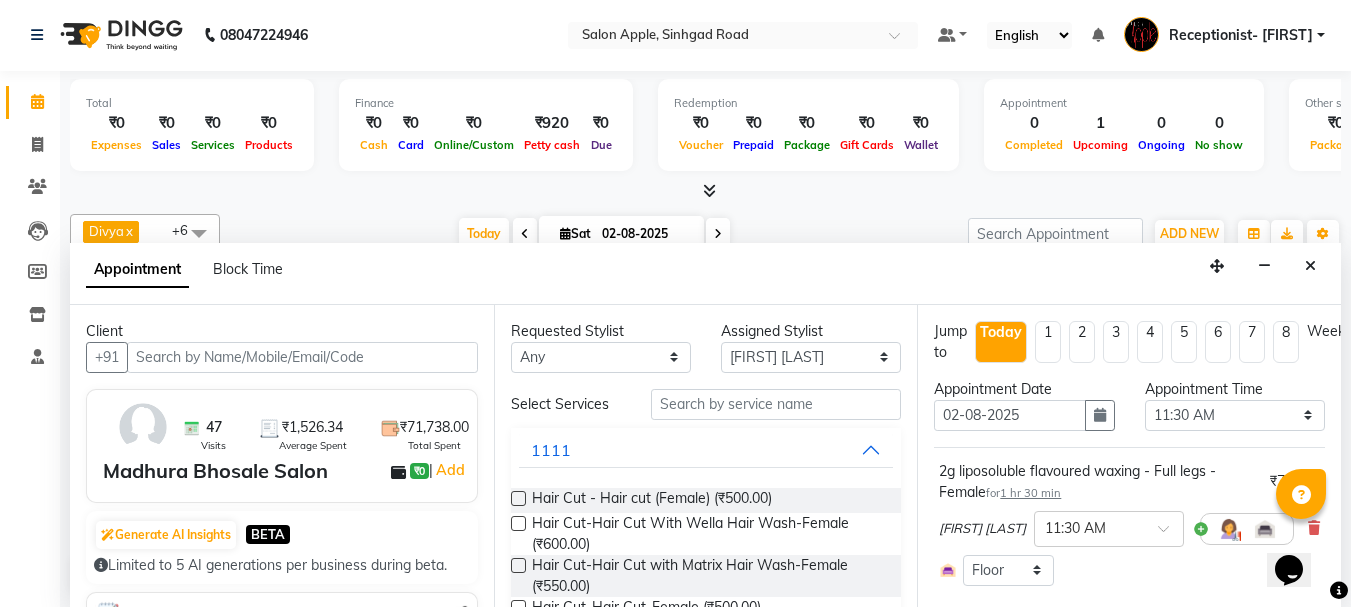 scroll, scrollTop: 177, scrollLeft: 0, axis: vertical 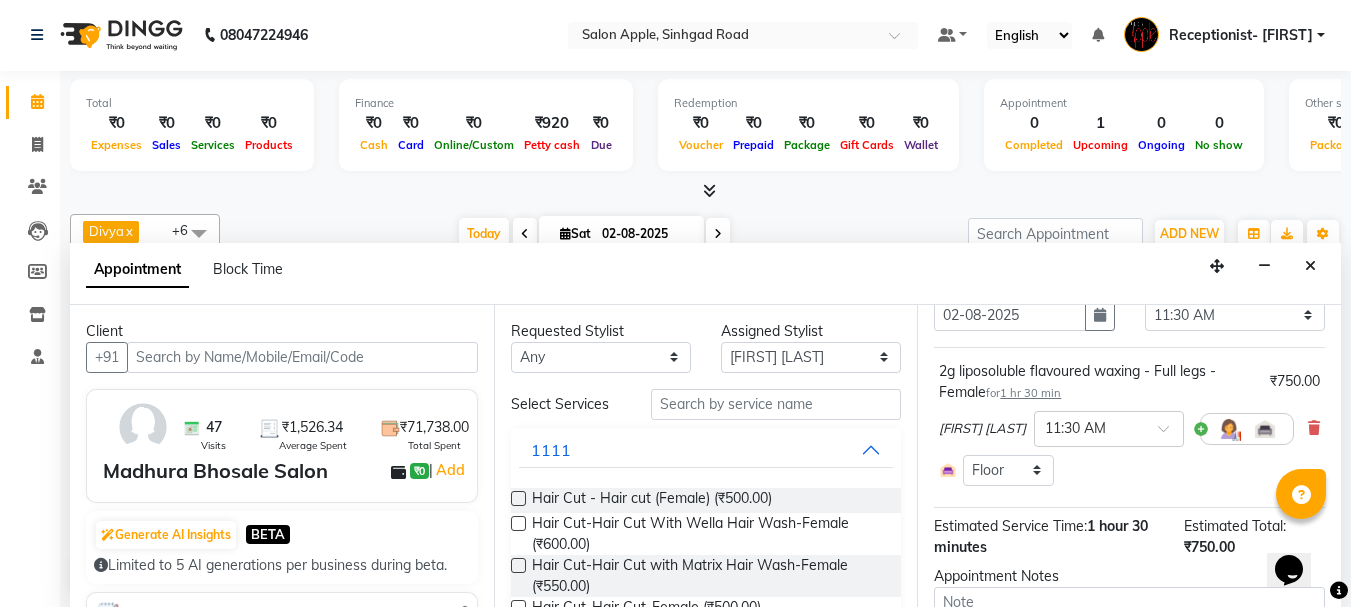 click at bounding box center [1314, 428] 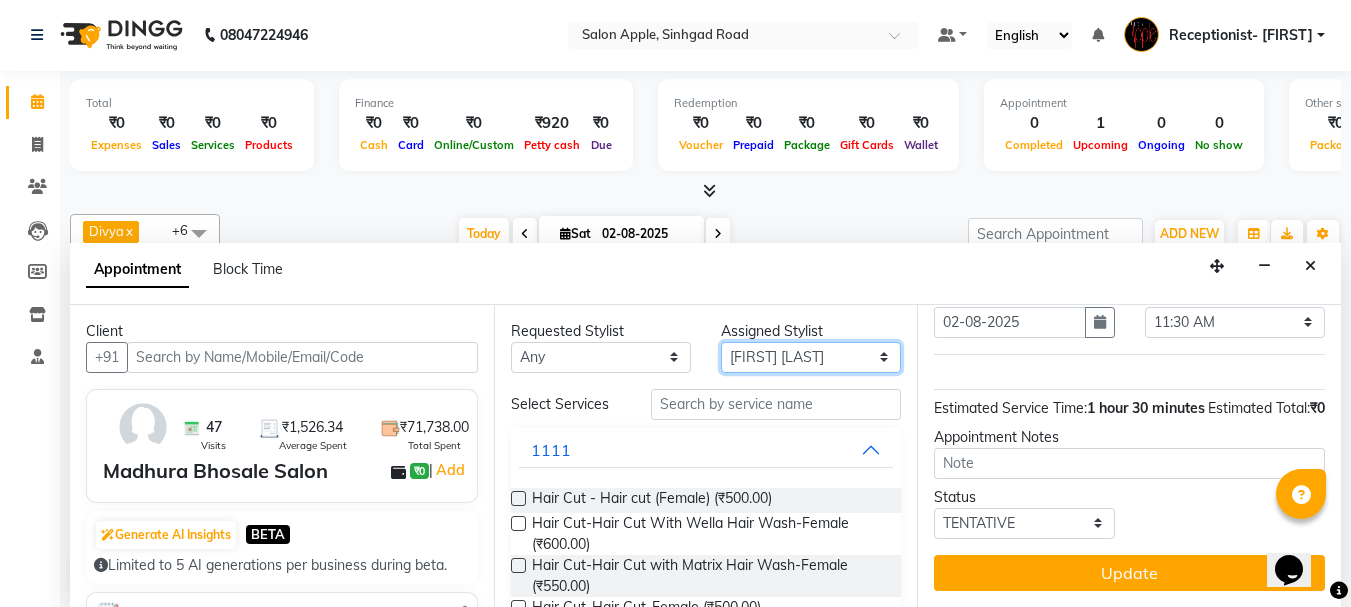 click on "Select [FIRST] [LAST] [FIRST] [LAST] [FIRST] [LAST] [FIRST] (Owner) [FIRST] [LAST] Training Department" at bounding box center [811, 357] 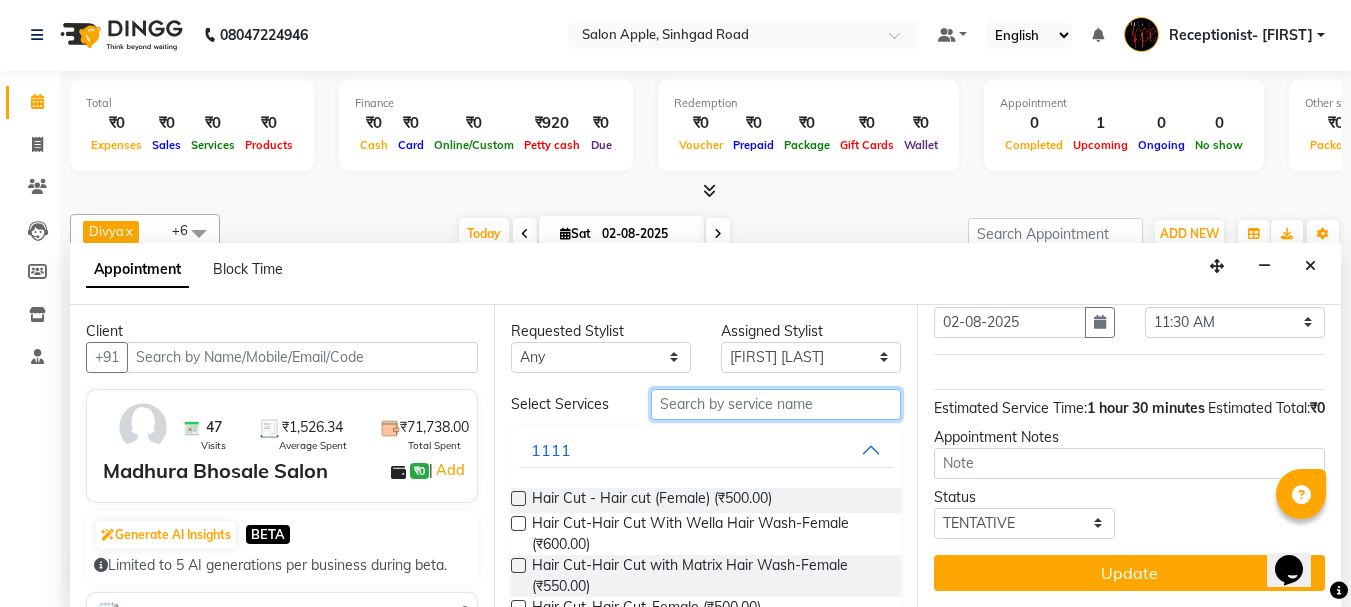 click at bounding box center (776, 404) 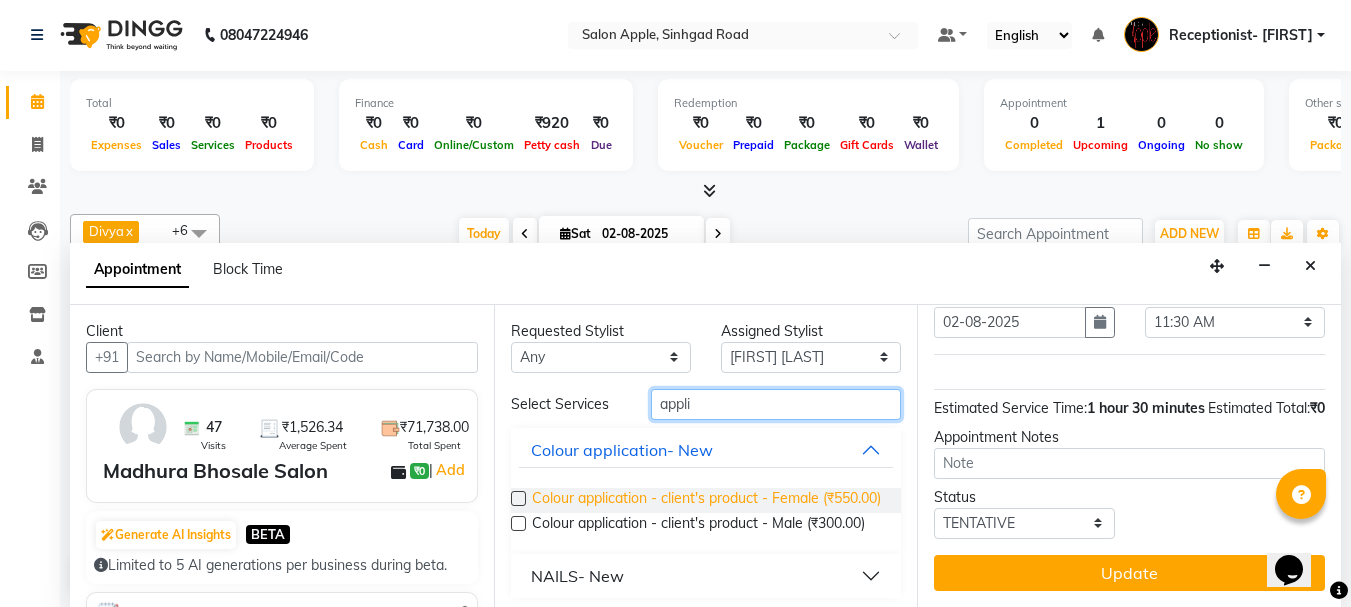 type on "appli" 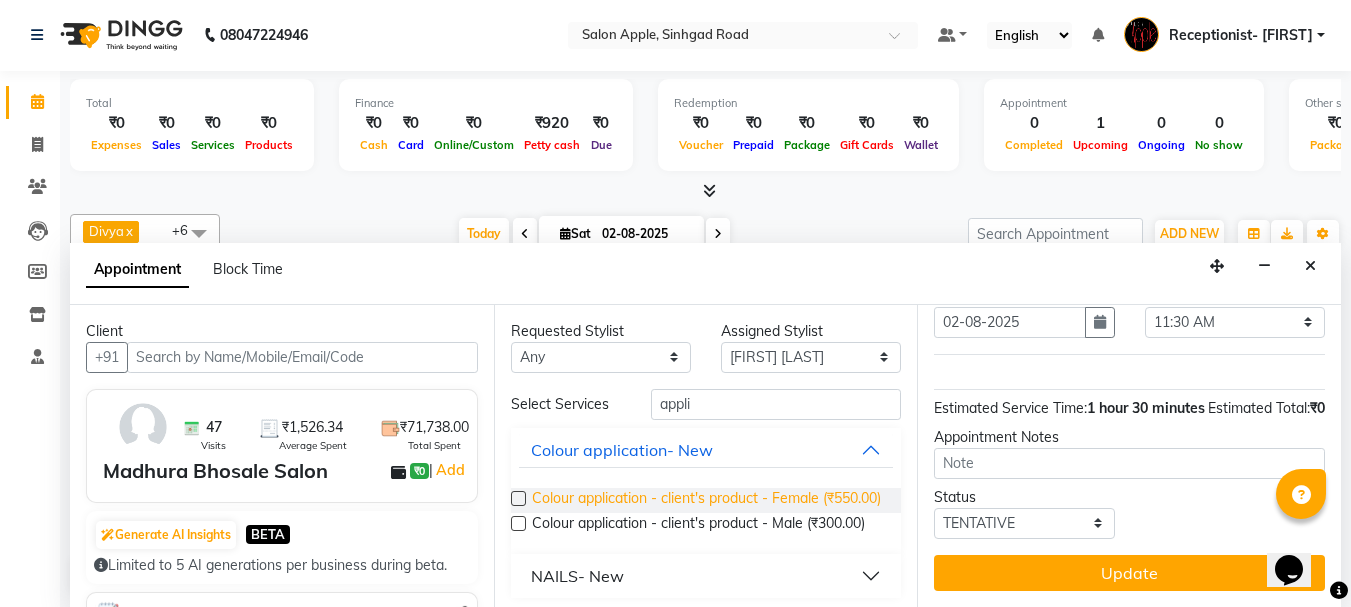 click on "Colour application - client's product - Female (₹550.00)" at bounding box center (706, 500) 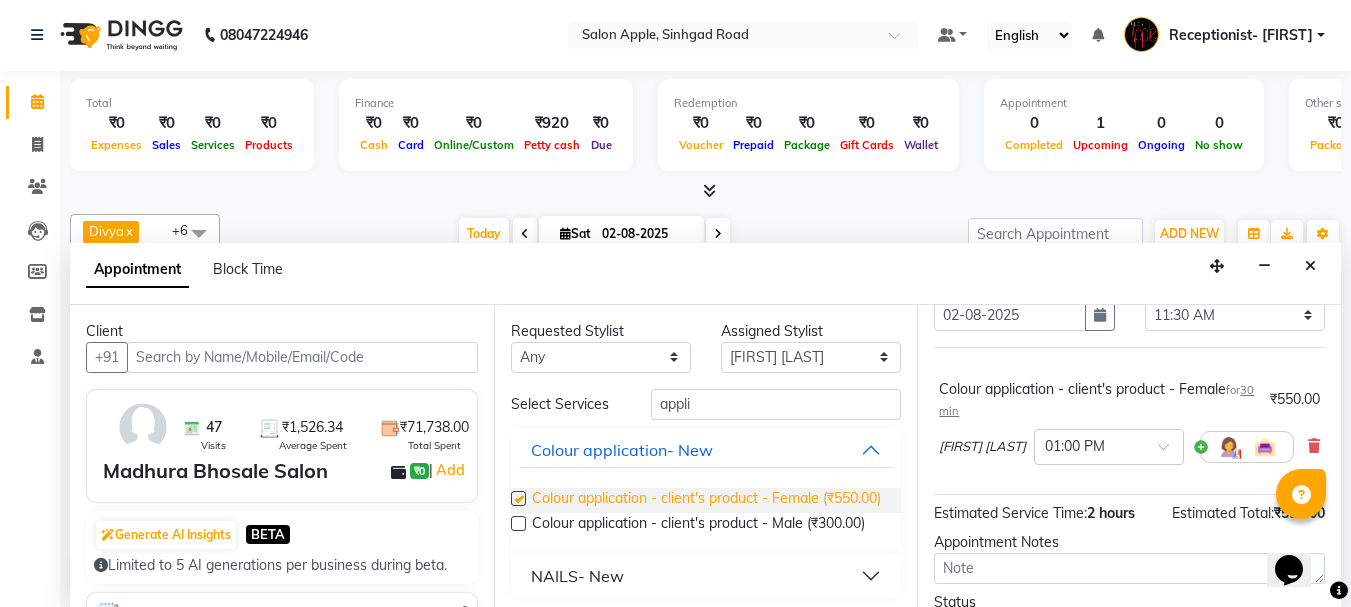 checkbox on "false" 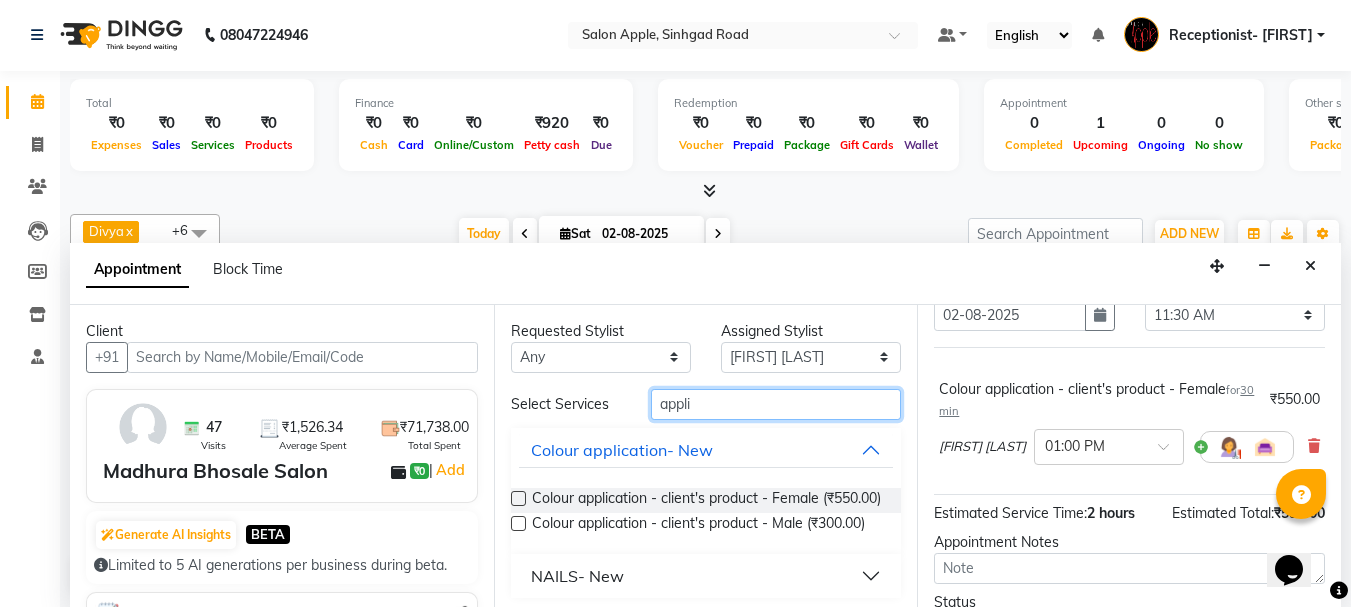drag, startPoint x: 659, startPoint y: 398, endPoint x: 594, endPoint y: 391, distance: 65.37584 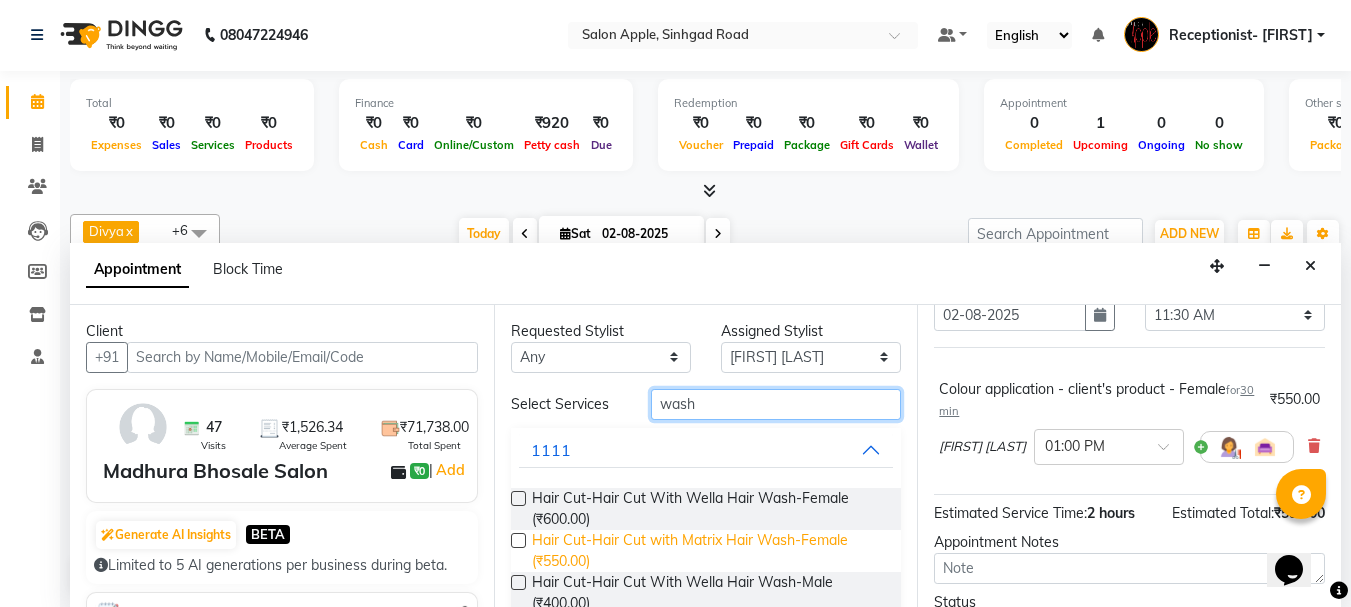 type on "wash" 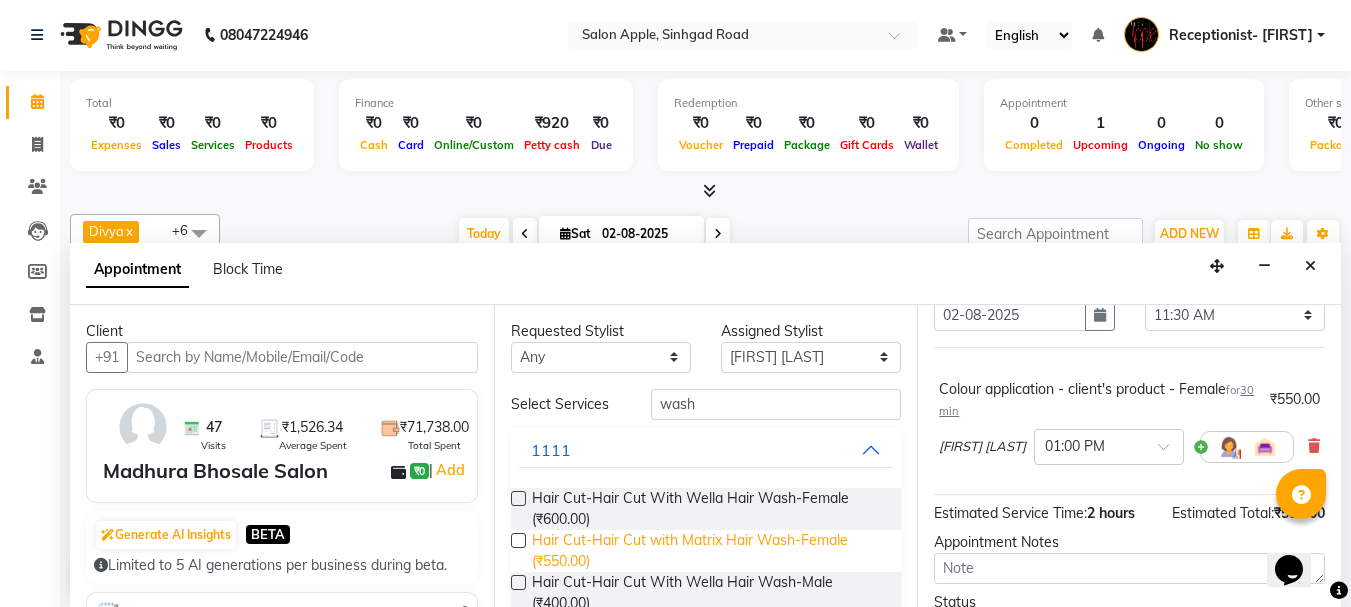 click on "Hair Cut-Hair Cut with Matrix Hair Wash-Female (₹550.00)" at bounding box center [709, 551] 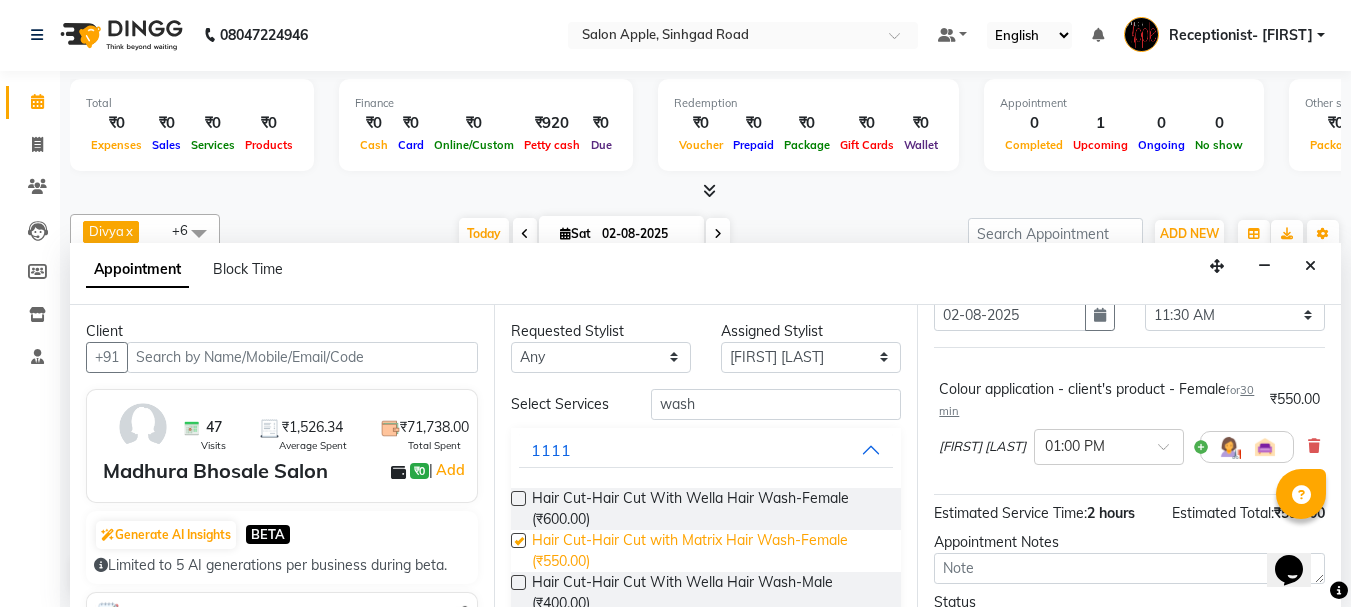 checkbox on "false" 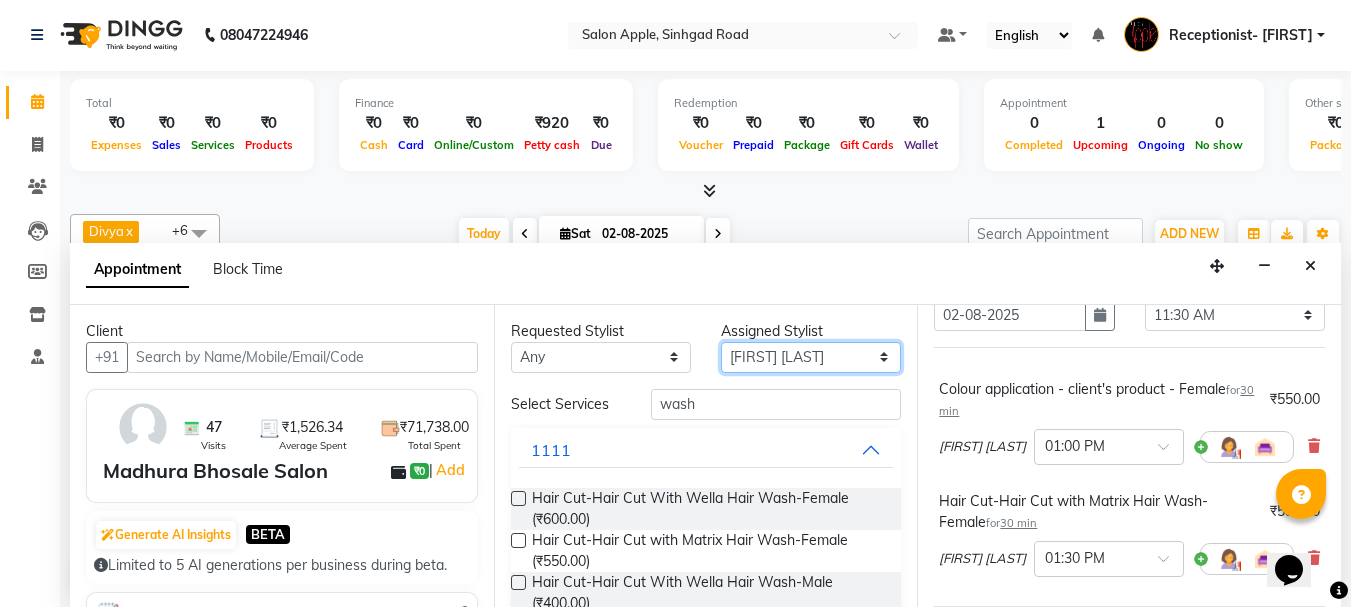 drag, startPoint x: 819, startPoint y: 358, endPoint x: 791, endPoint y: 369, distance: 30.083218 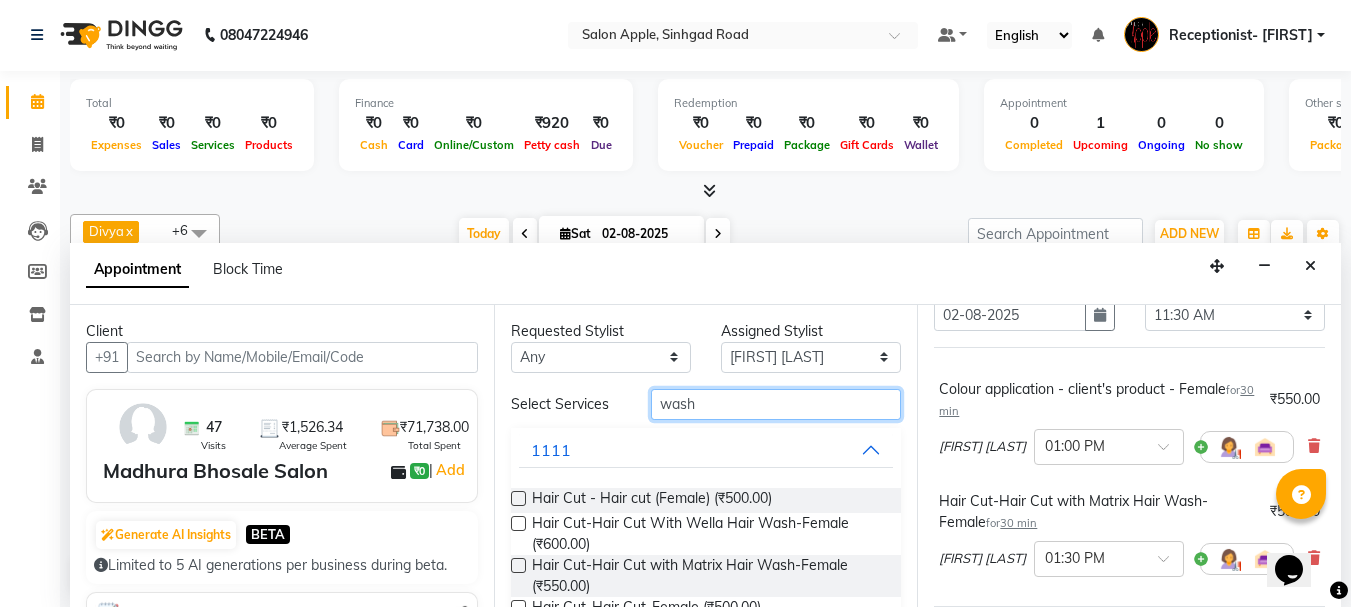 drag, startPoint x: 710, startPoint y: 397, endPoint x: 587, endPoint y: 418, distance: 124.77981 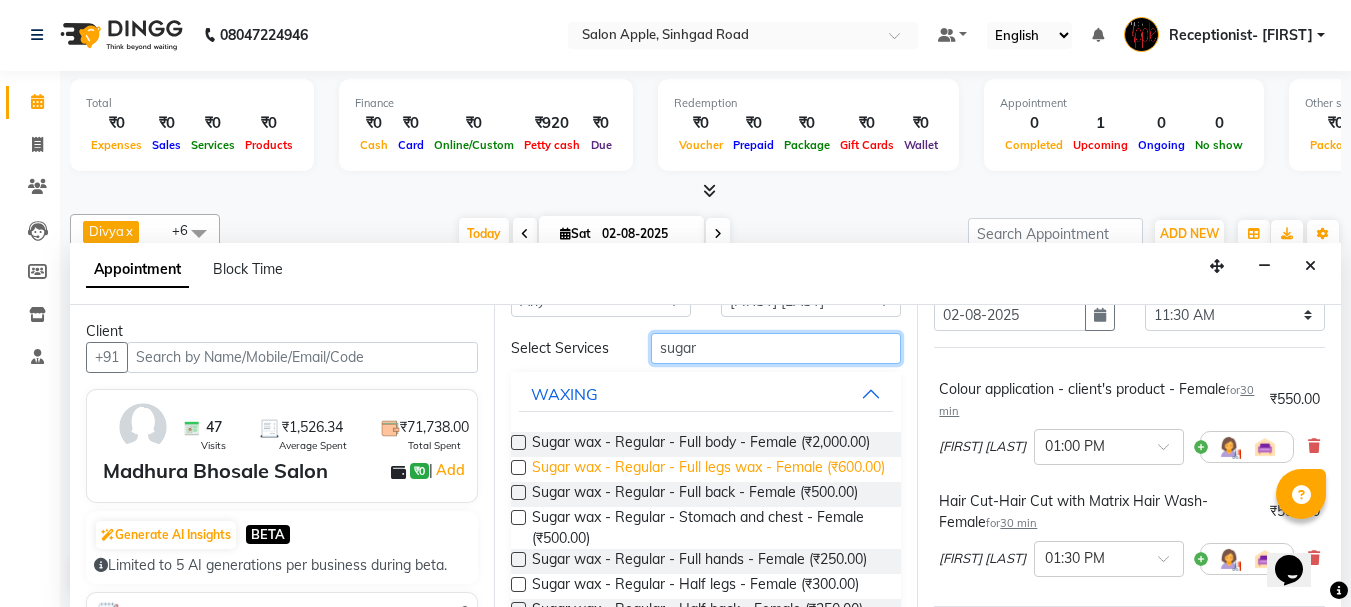 scroll, scrollTop: 100, scrollLeft: 0, axis: vertical 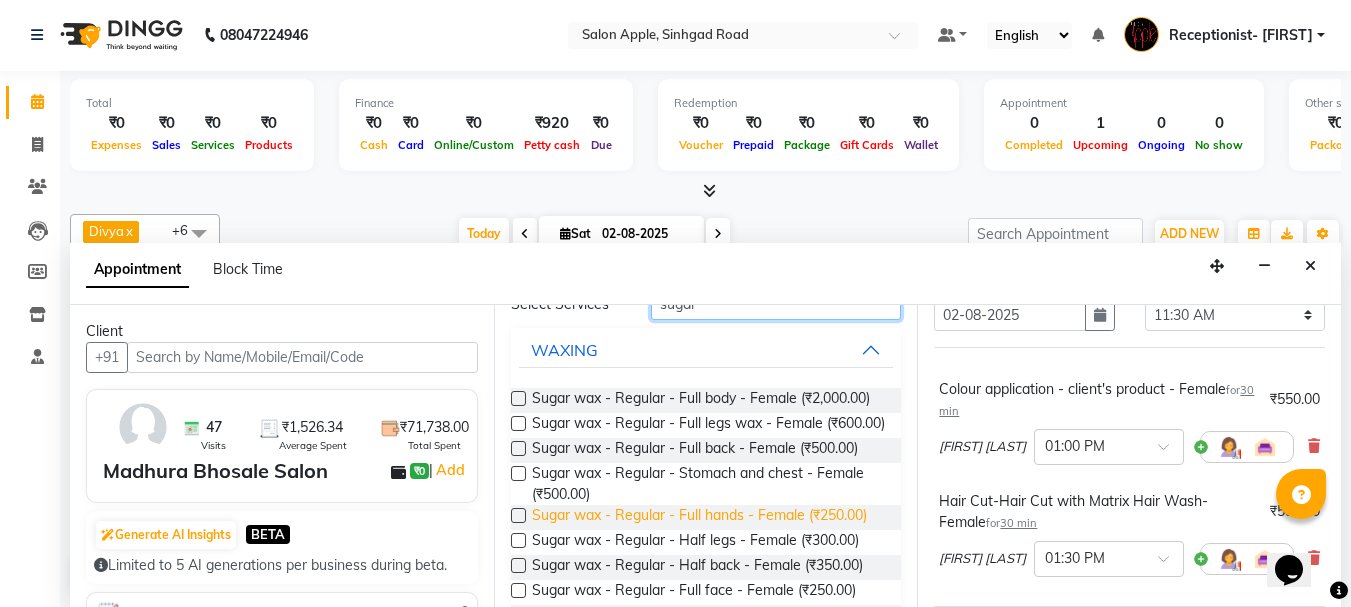 type on "sugar" 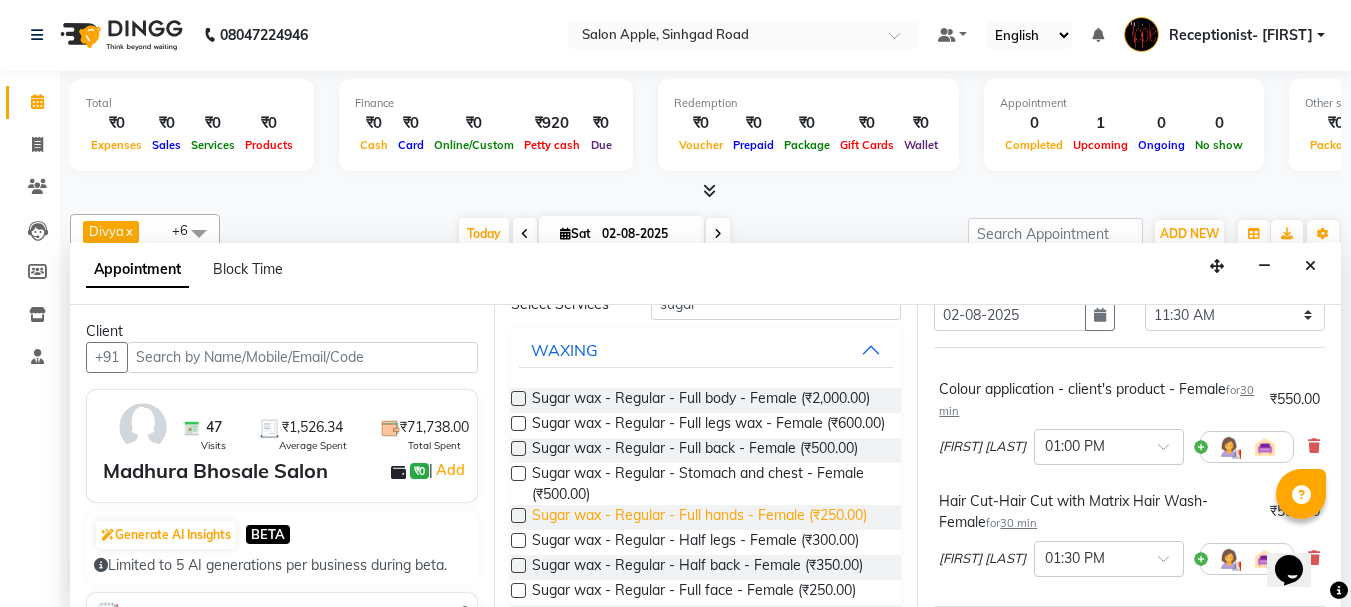 click on "Sugar wax - Regular - Full hands - Female (₹250.00)" at bounding box center [699, 517] 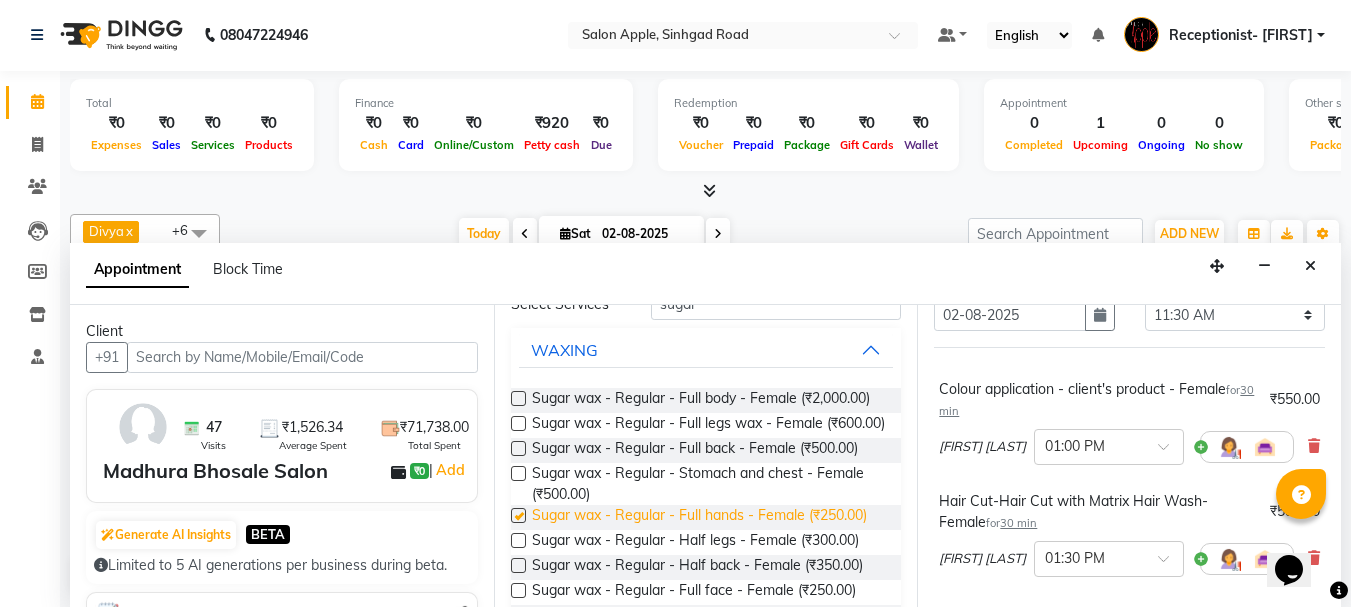 checkbox on "false" 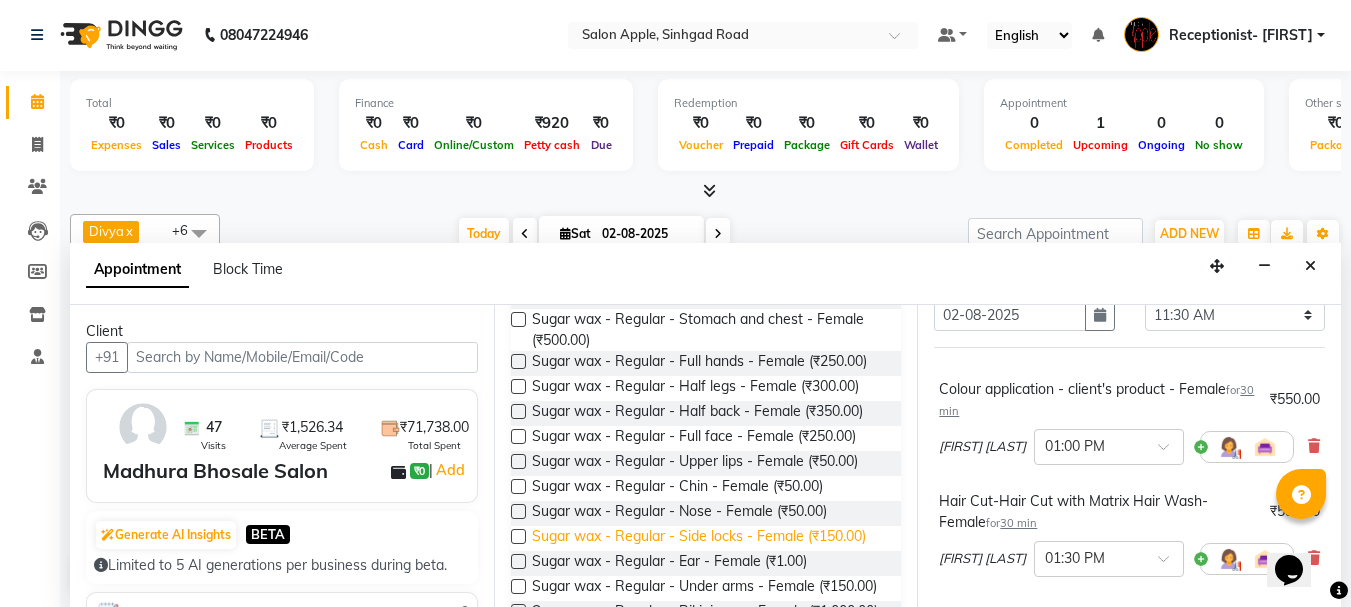 scroll, scrollTop: 400, scrollLeft: 0, axis: vertical 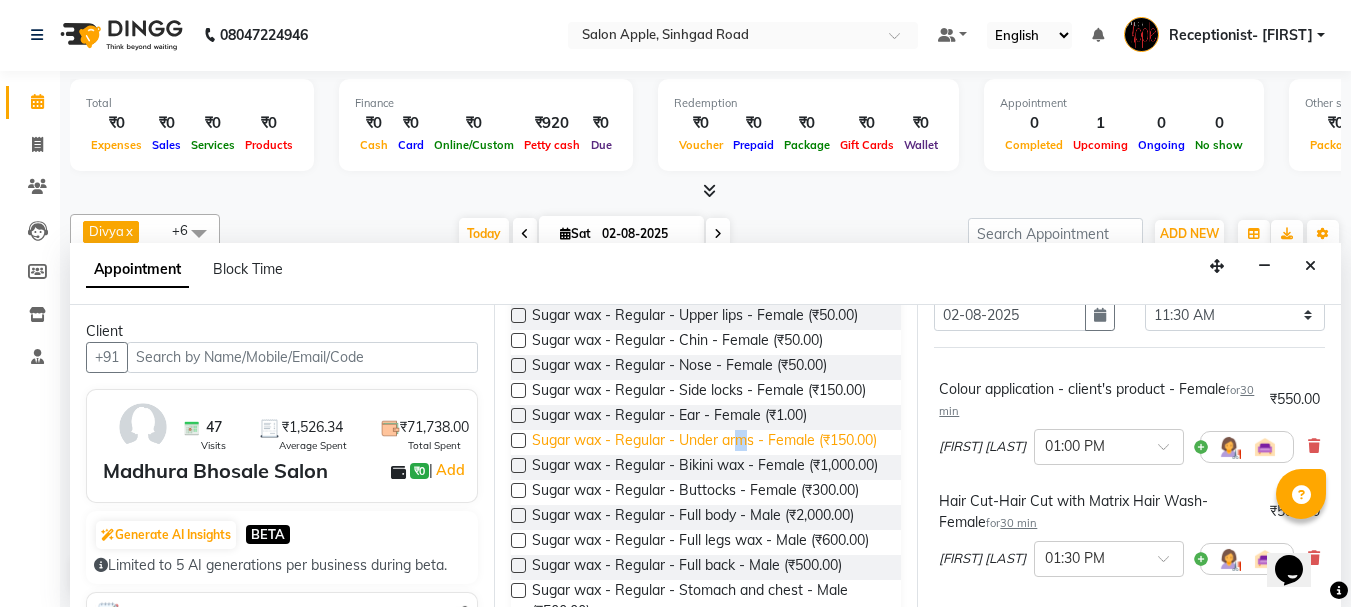 drag, startPoint x: 742, startPoint y: 488, endPoint x: 730, endPoint y: 484, distance: 12.649111 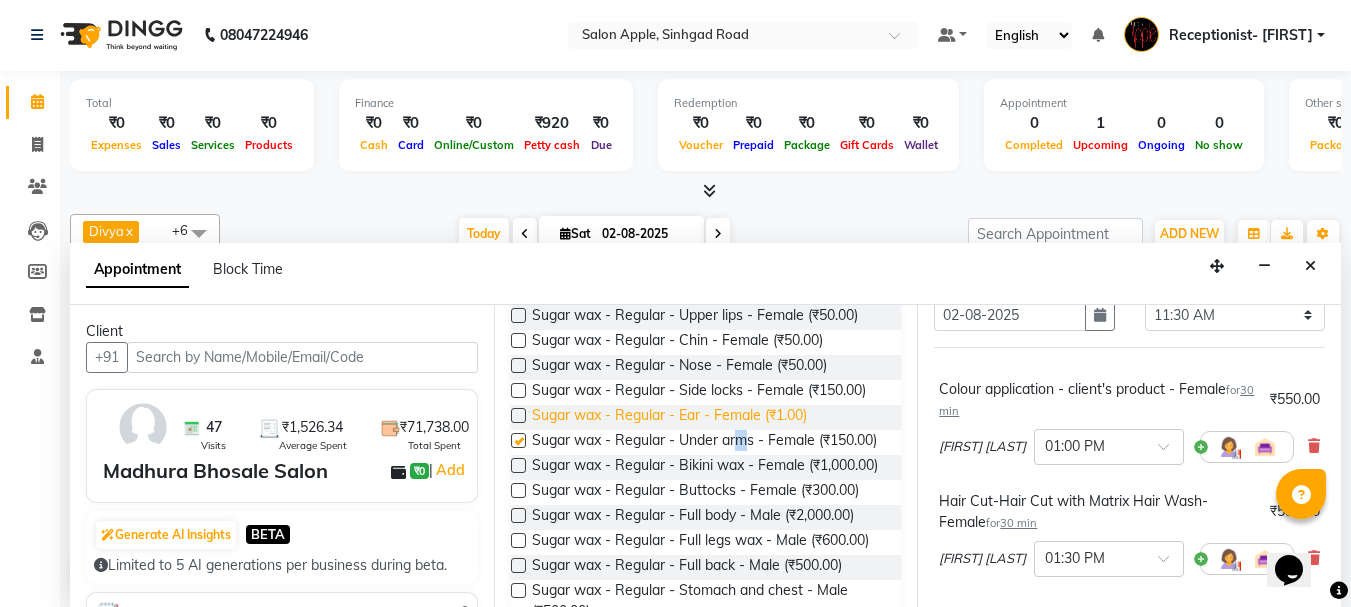 checkbox on "false" 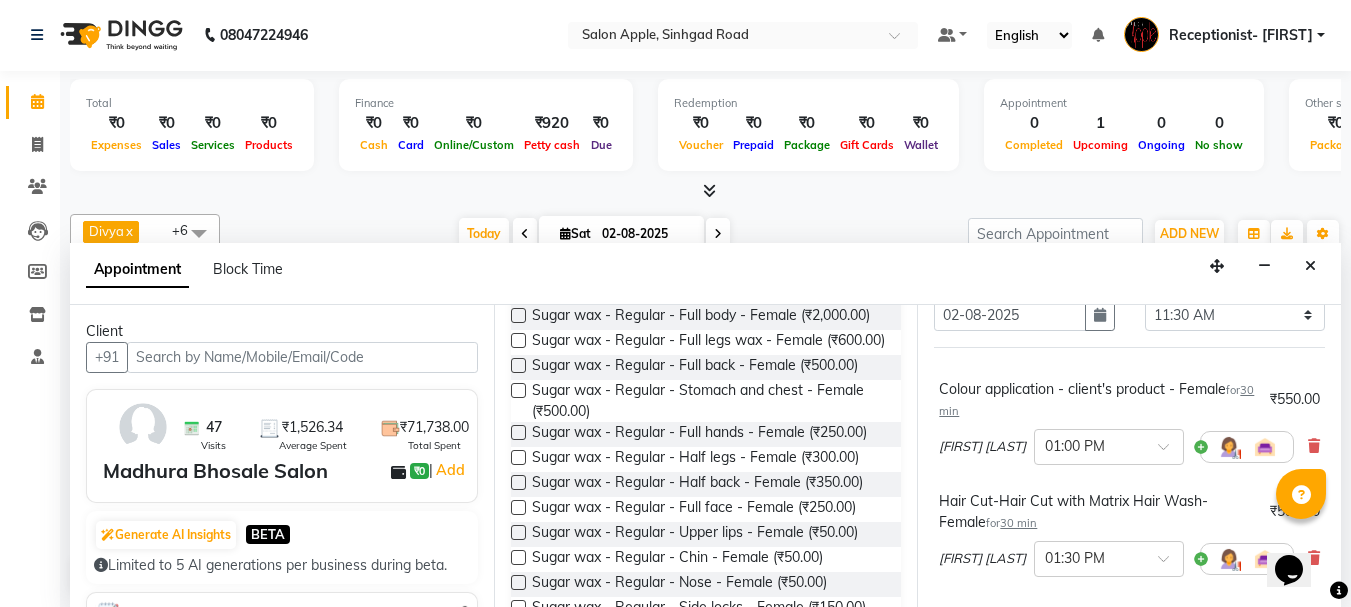 scroll, scrollTop: 0, scrollLeft: 0, axis: both 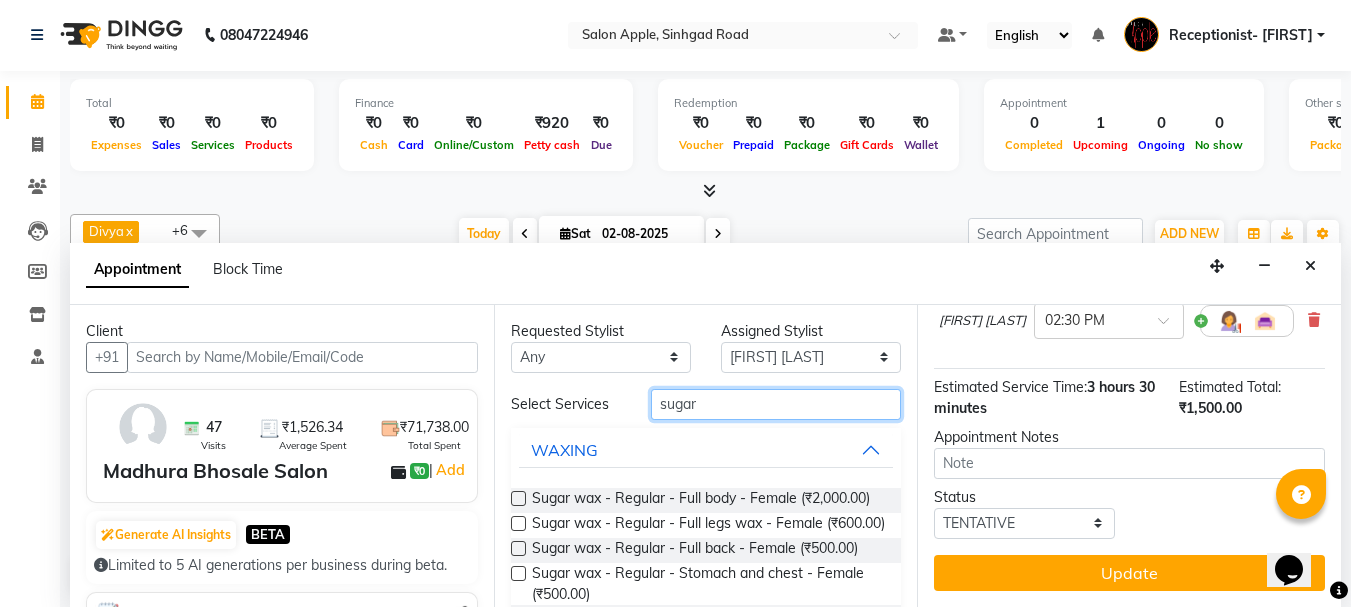 drag, startPoint x: 780, startPoint y: 419, endPoint x: 661, endPoint y: 418, distance: 119.0042 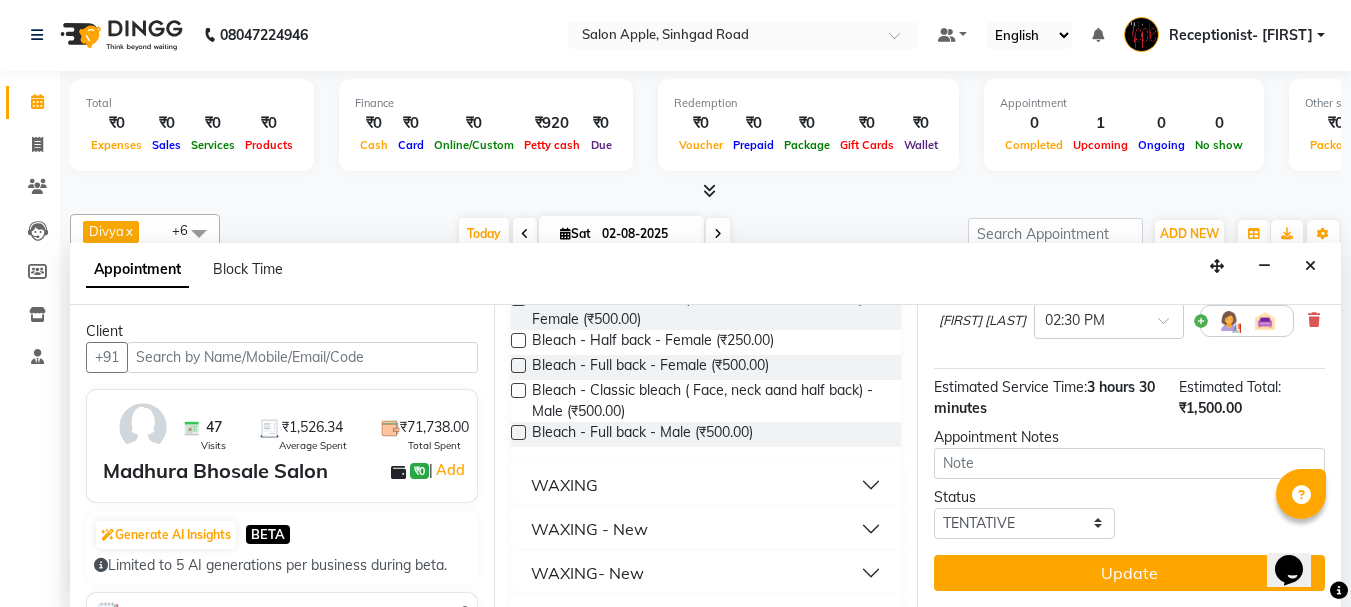 scroll, scrollTop: 300, scrollLeft: 0, axis: vertical 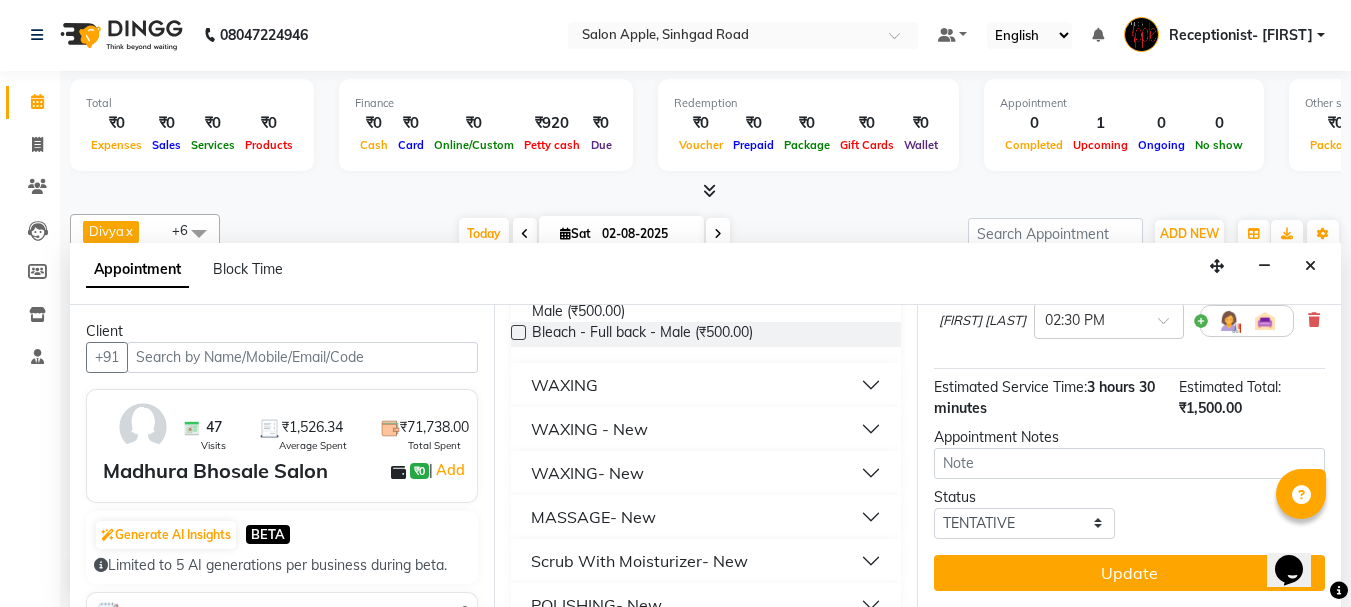 type on "back m" 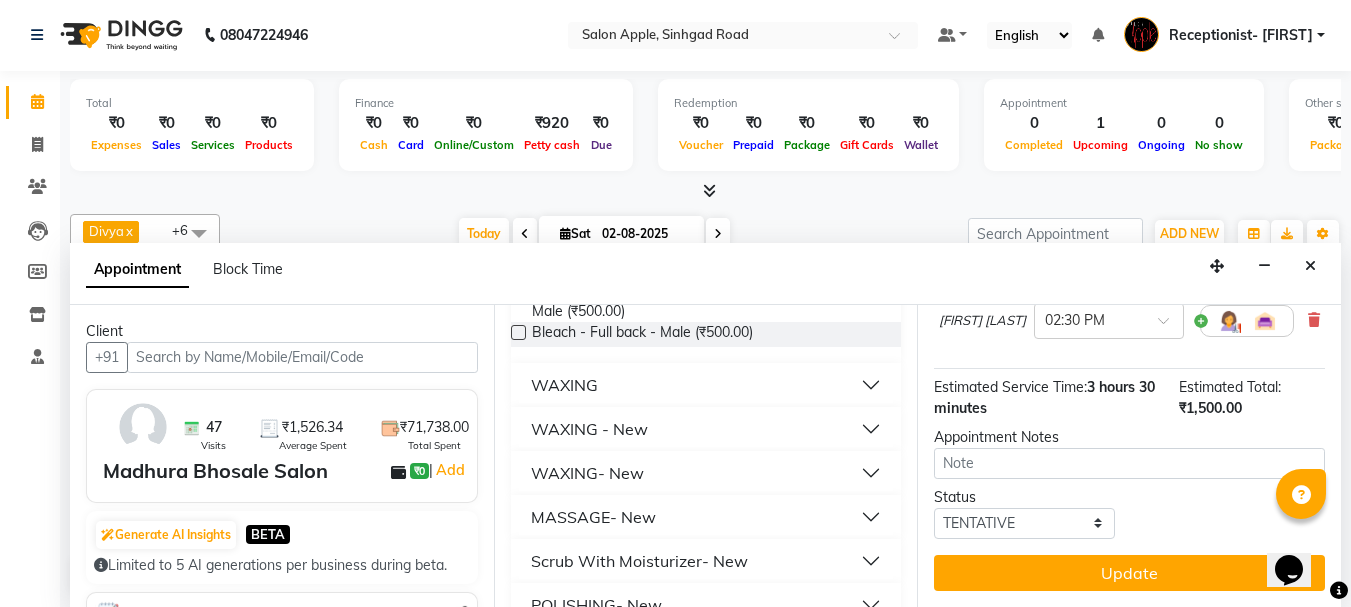 drag, startPoint x: 634, startPoint y: 533, endPoint x: 636, endPoint y: 521, distance: 12.165525 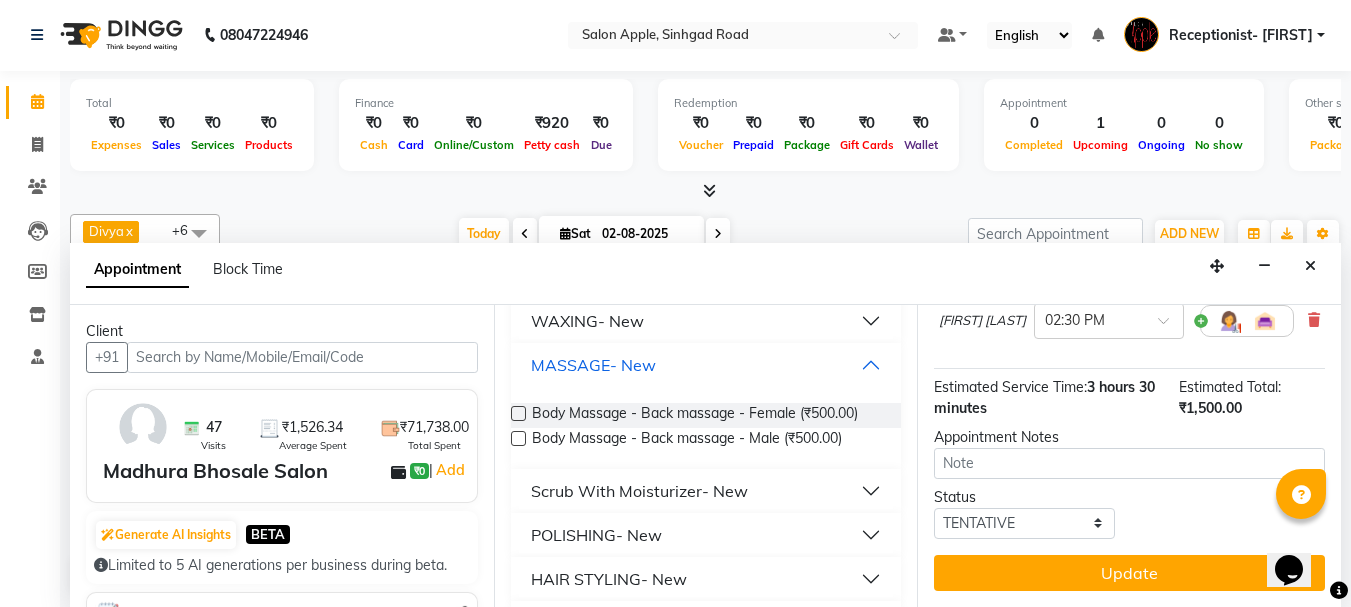 scroll, scrollTop: 500, scrollLeft: 0, axis: vertical 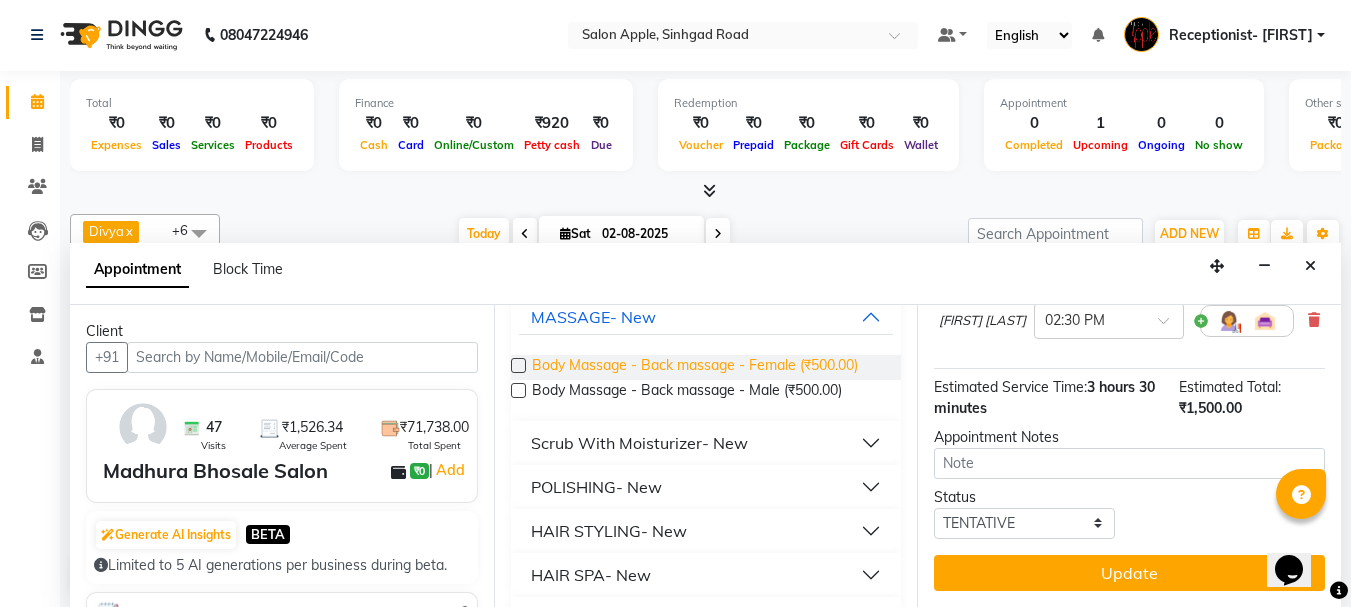 click on "Body Massage - Back massage - Female (₹500.00)" at bounding box center (695, 367) 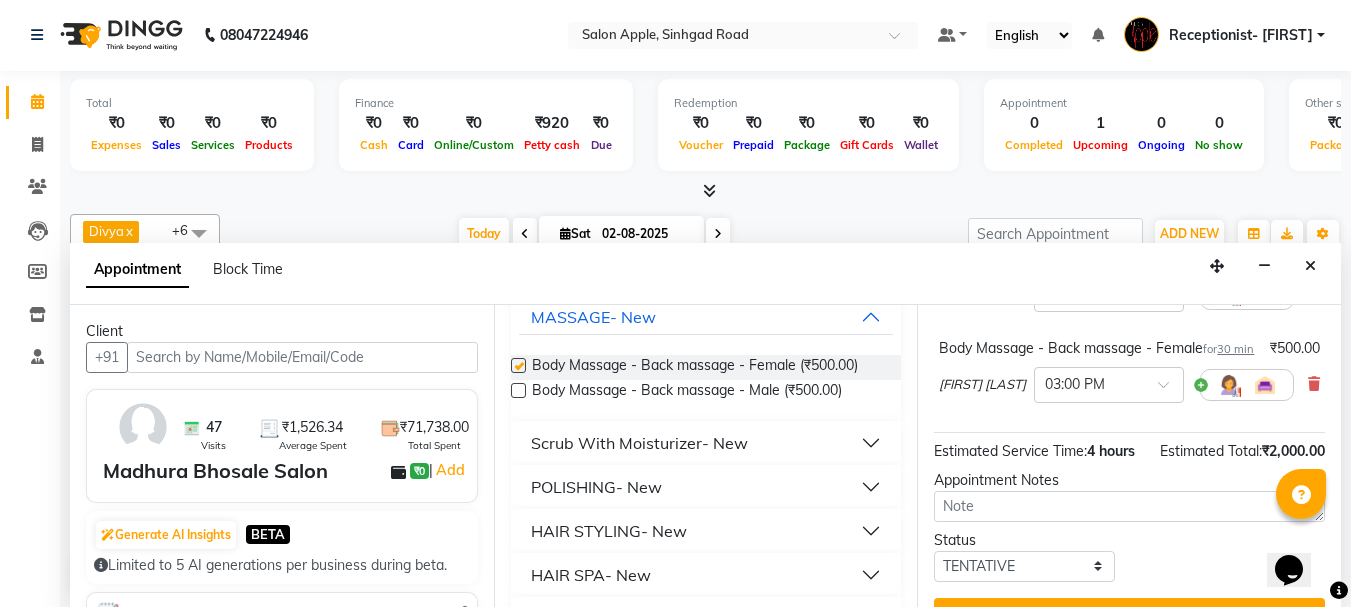 checkbox on "false" 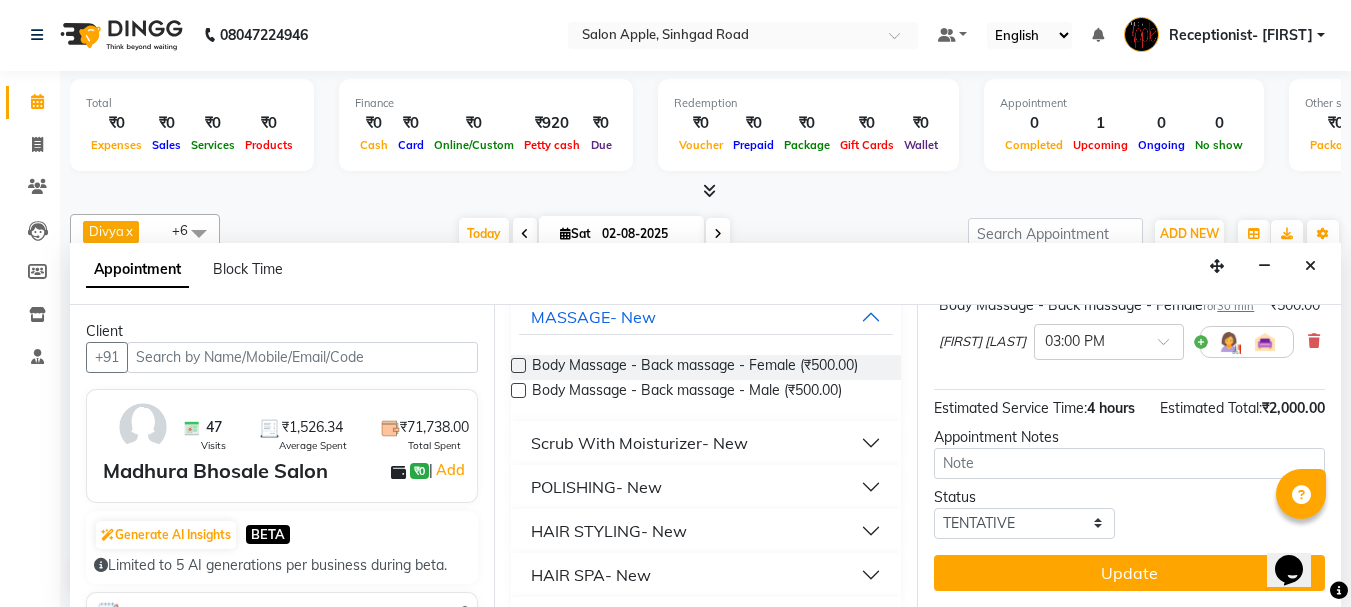 scroll, scrollTop: 704, scrollLeft: 0, axis: vertical 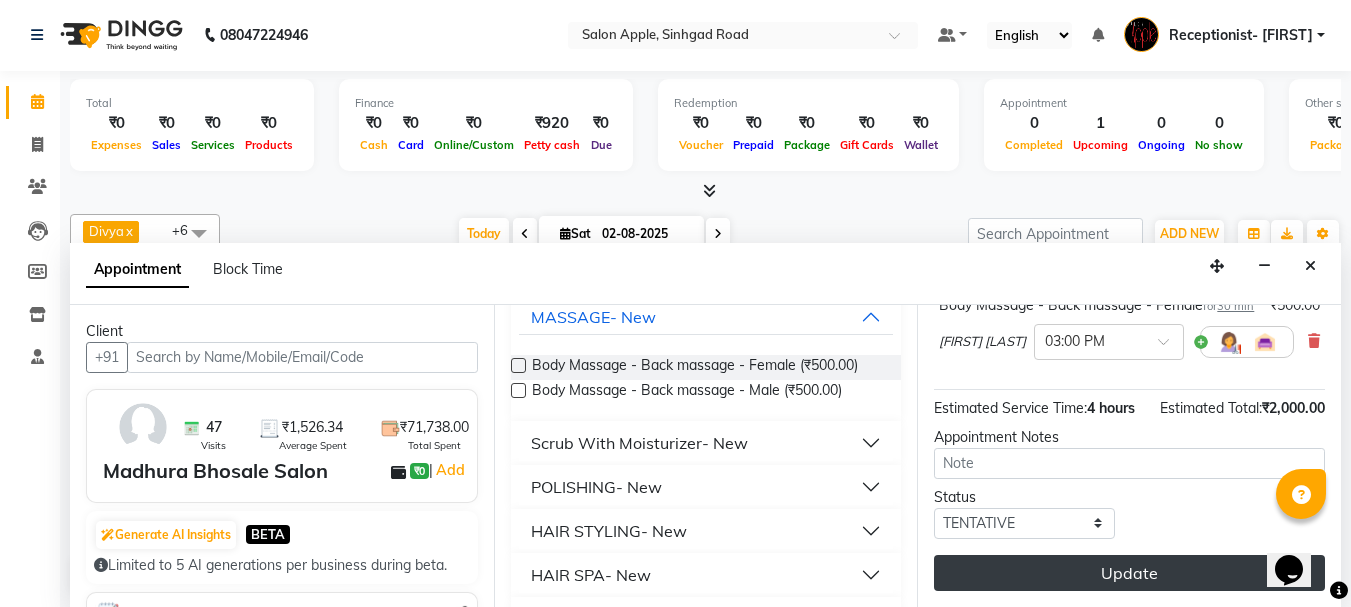 drag, startPoint x: 1079, startPoint y: 553, endPoint x: 1049, endPoint y: 549, distance: 30.265491 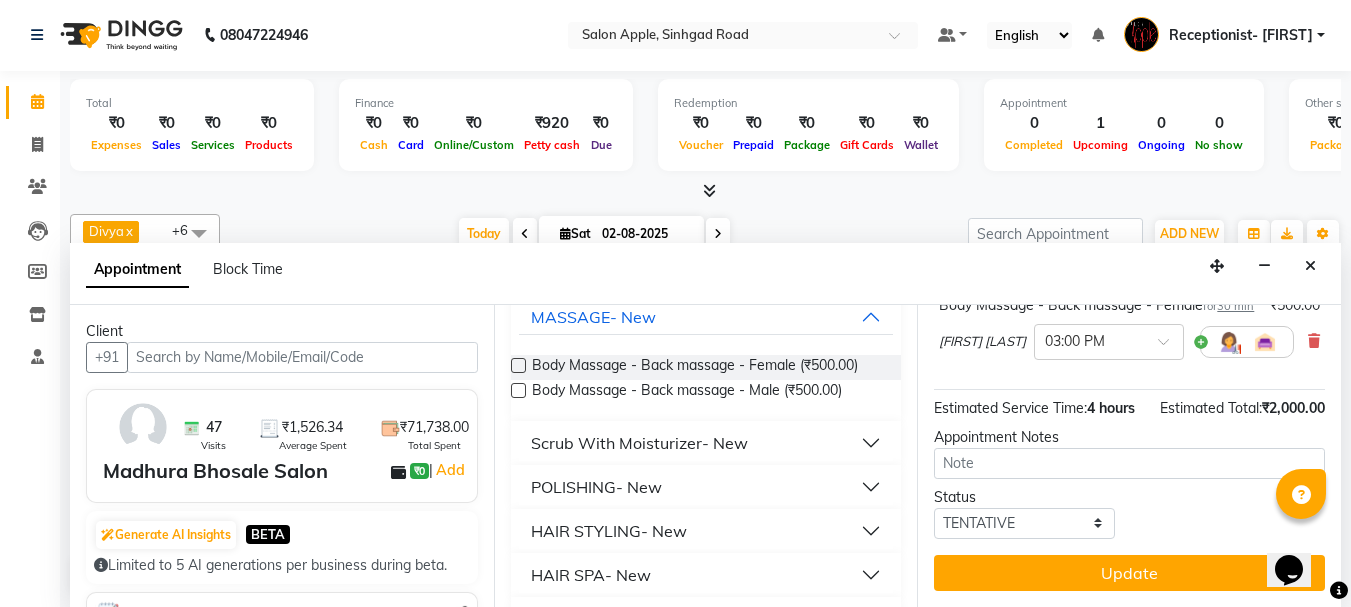 click on "Update" at bounding box center [1129, 573] 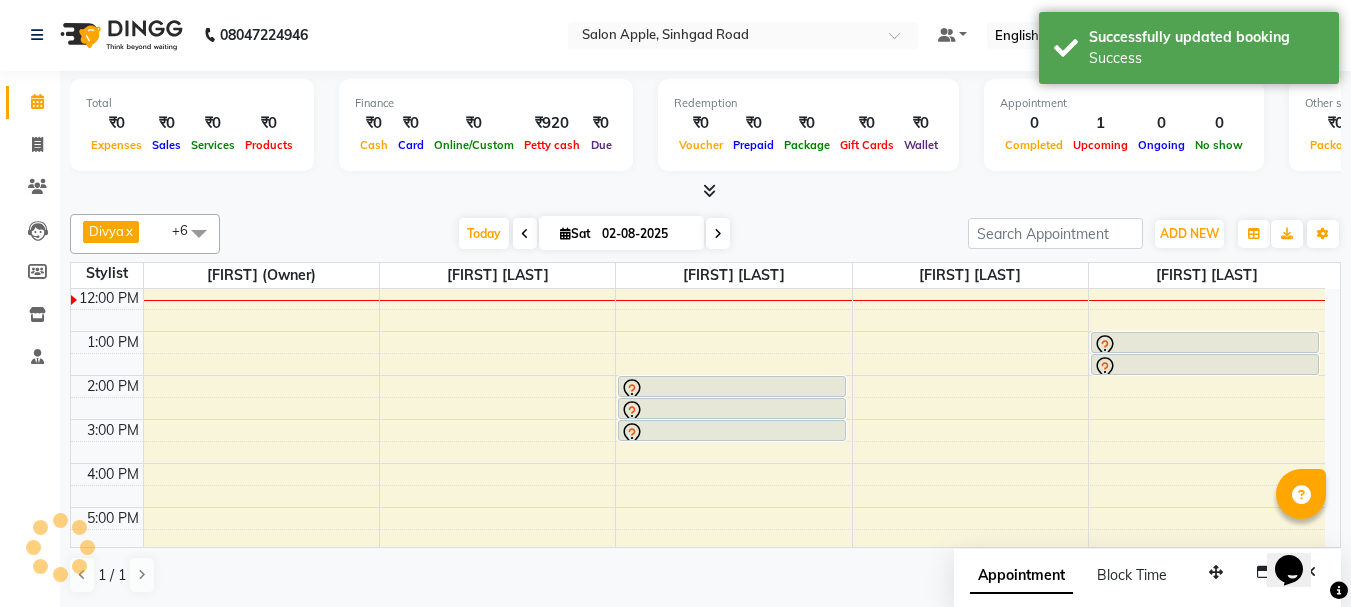 scroll, scrollTop: 0, scrollLeft: 0, axis: both 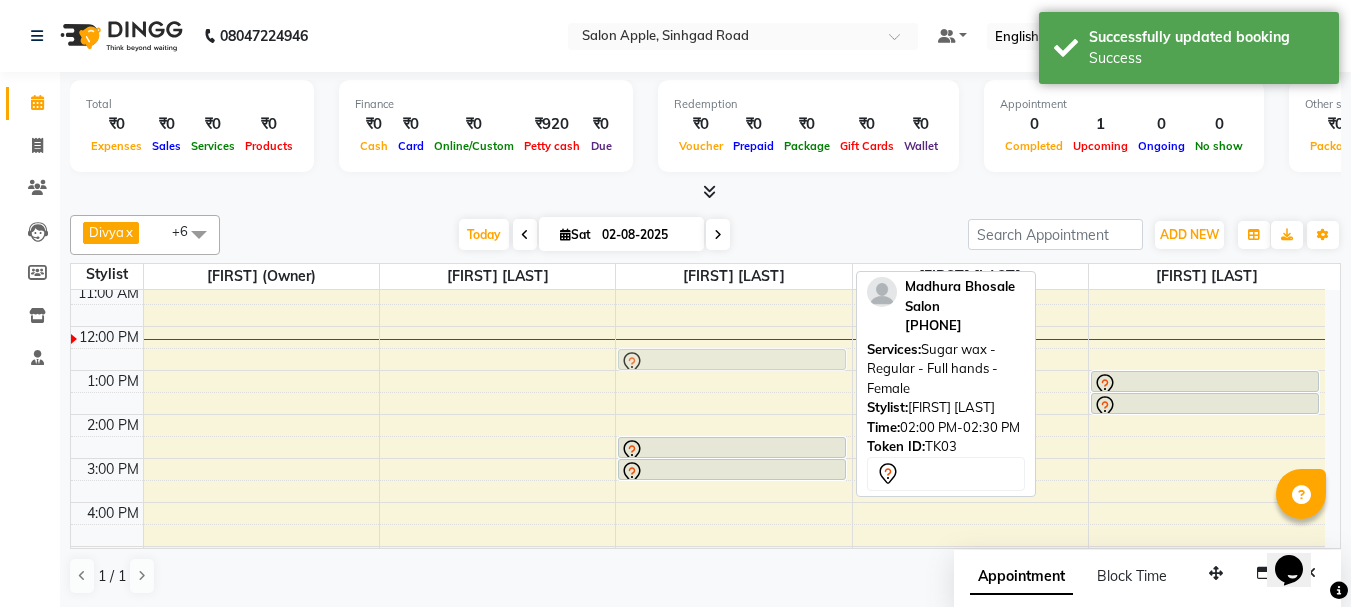 drag, startPoint x: 653, startPoint y: 382, endPoint x: 699, endPoint y: 344, distance: 59.665737 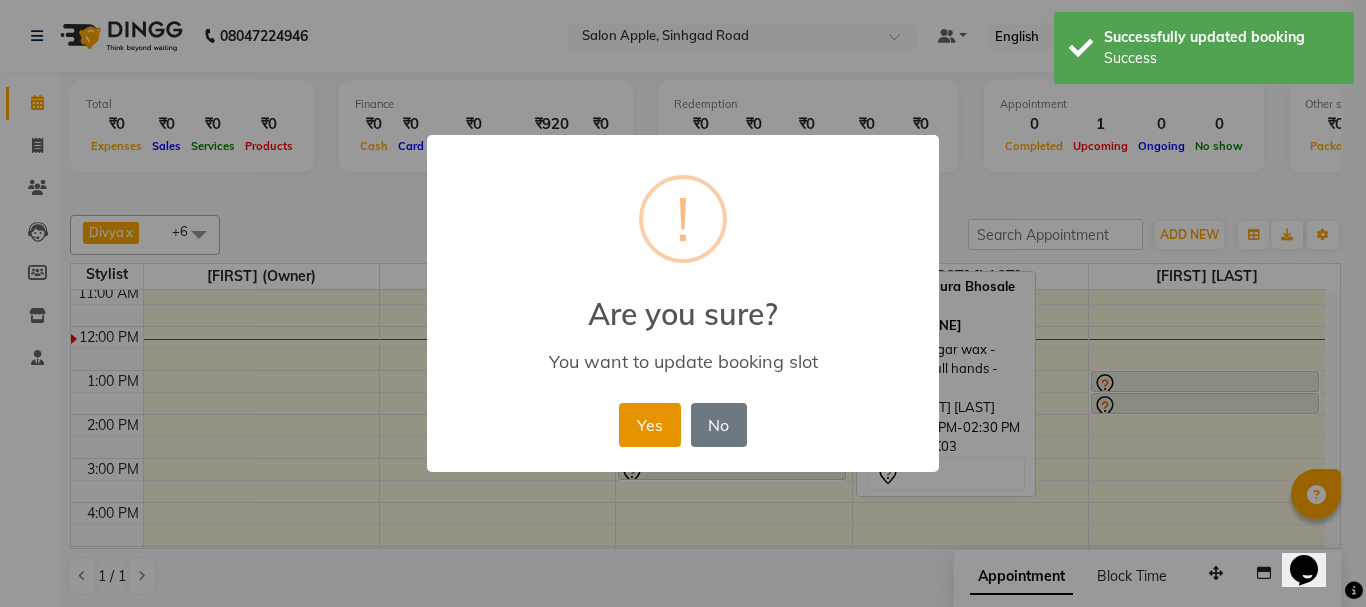 drag, startPoint x: 633, startPoint y: 408, endPoint x: 650, endPoint y: 442, distance: 38.013157 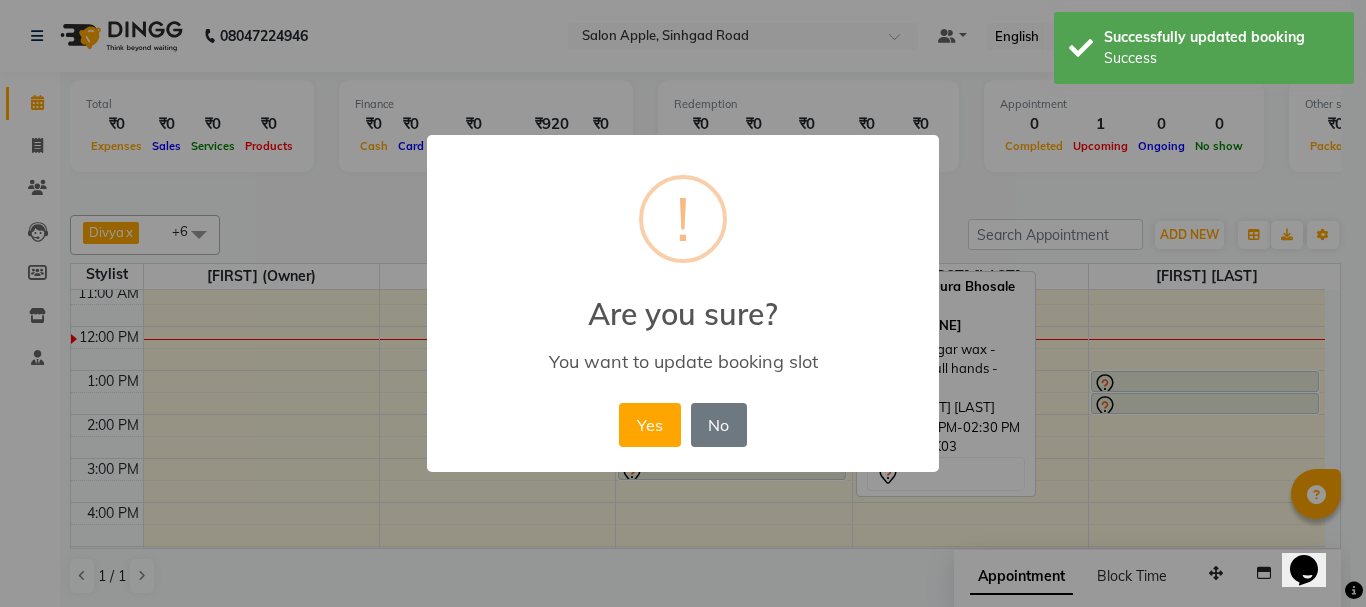 click on "Yes" at bounding box center (649, 425) 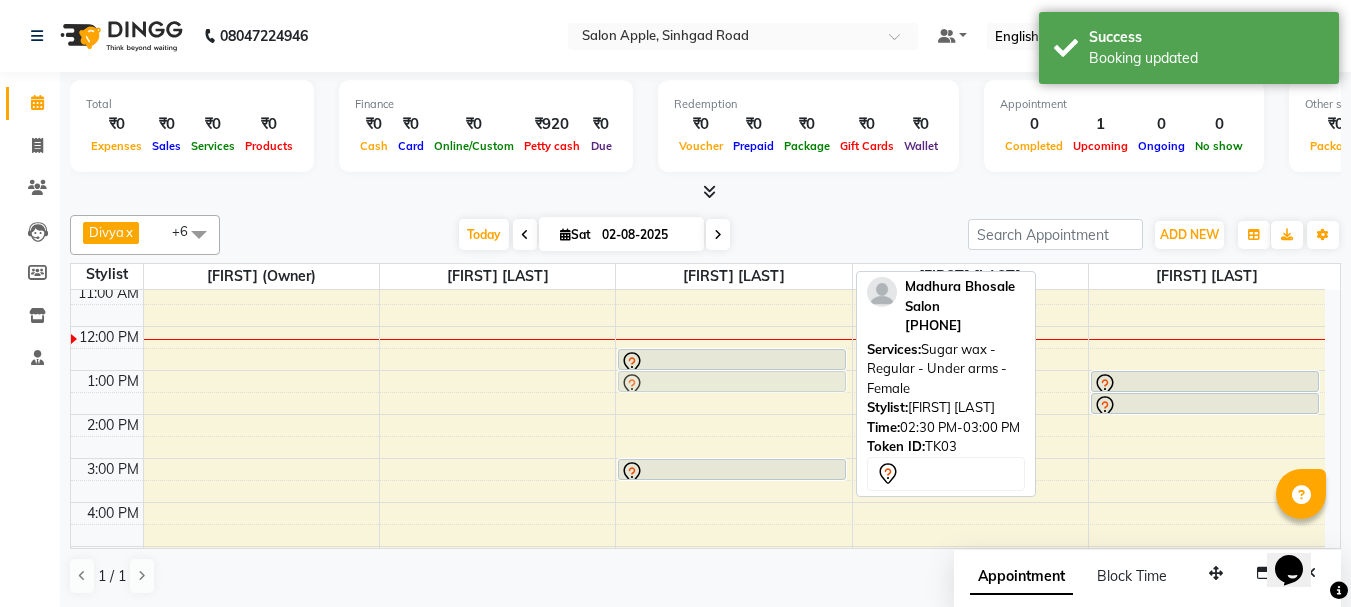 drag, startPoint x: 685, startPoint y: 443, endPoint x: 674, endPoint y: 370, distance: 73.82411 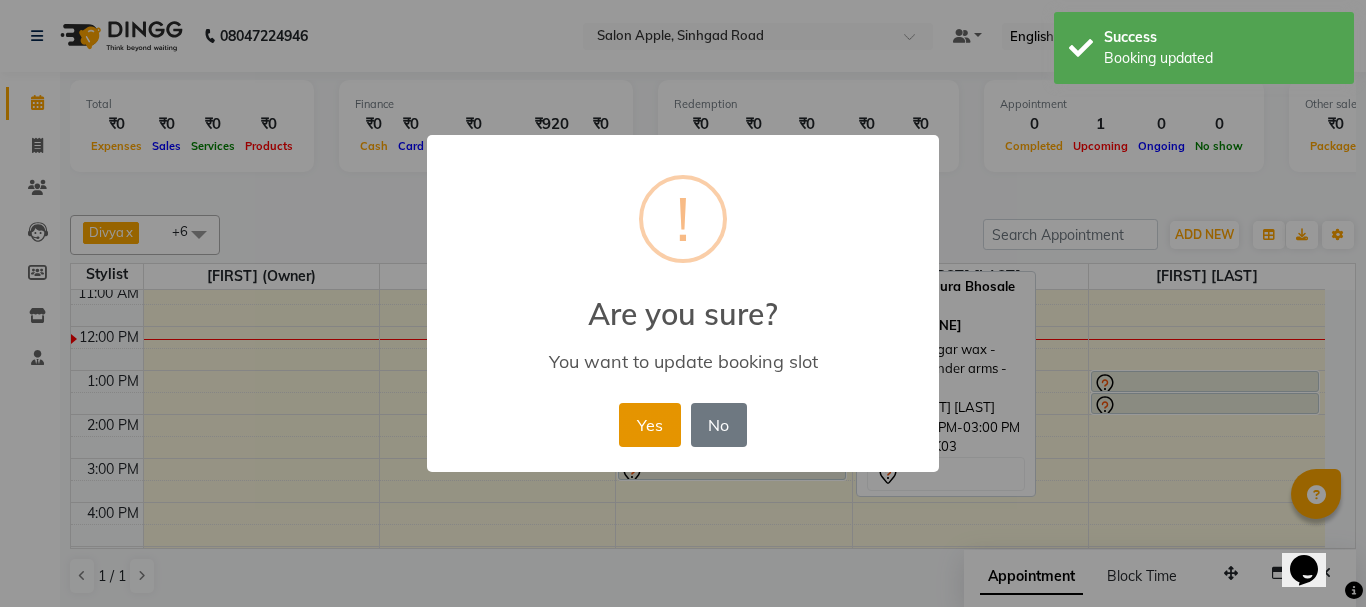 click on "Yes" at bounding box center (649, 425) 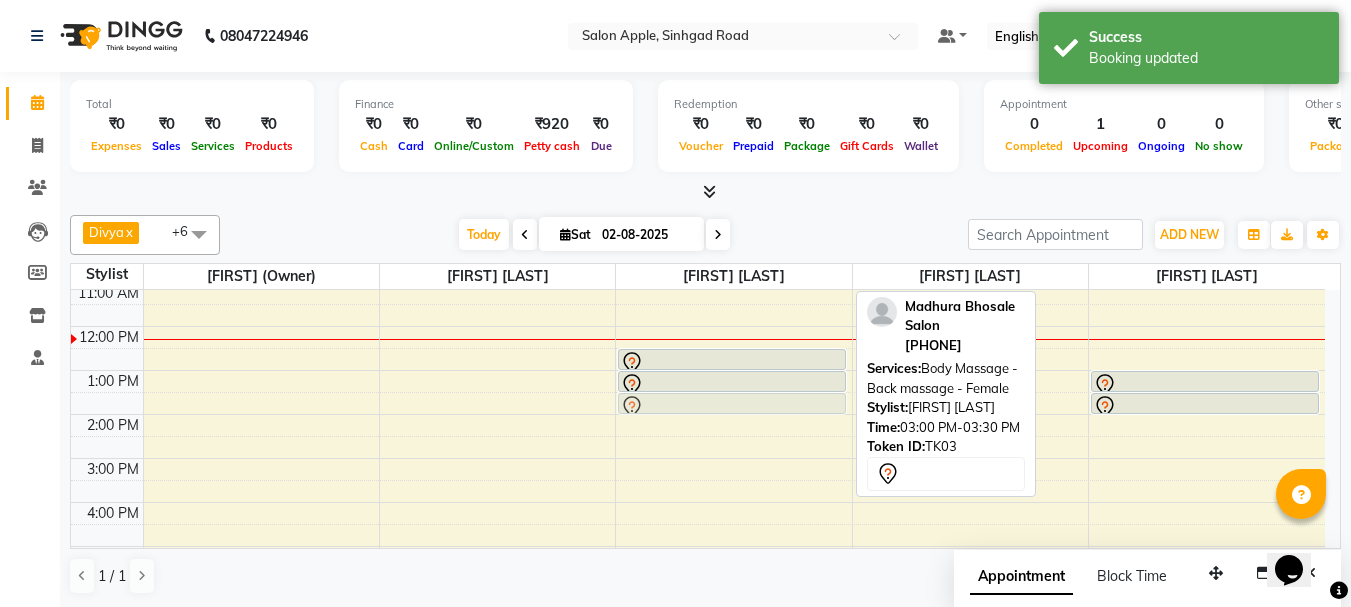 drag, startPoint x: 666, startPoint y: 467, endPoint x: 672, endPoint y: 394, distance: 73.24616 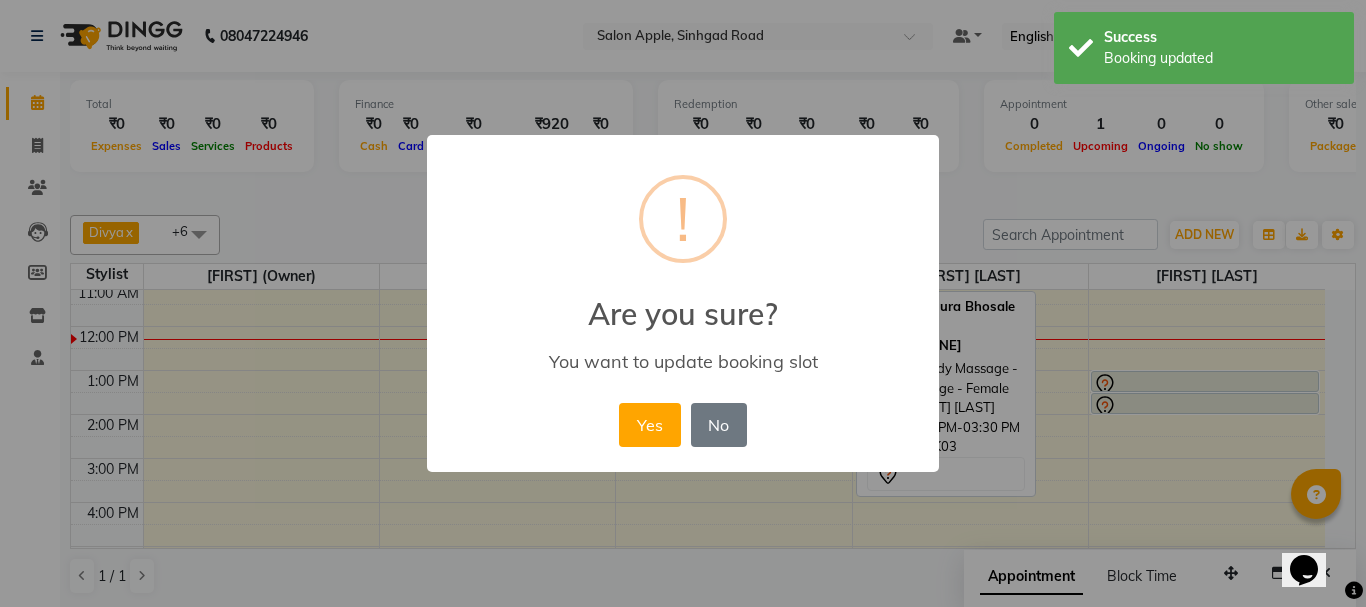 drag, startPoint x: 643, startPoint y: 419, endPoint x: 670, endPoint y: 410, distance: 28.460499 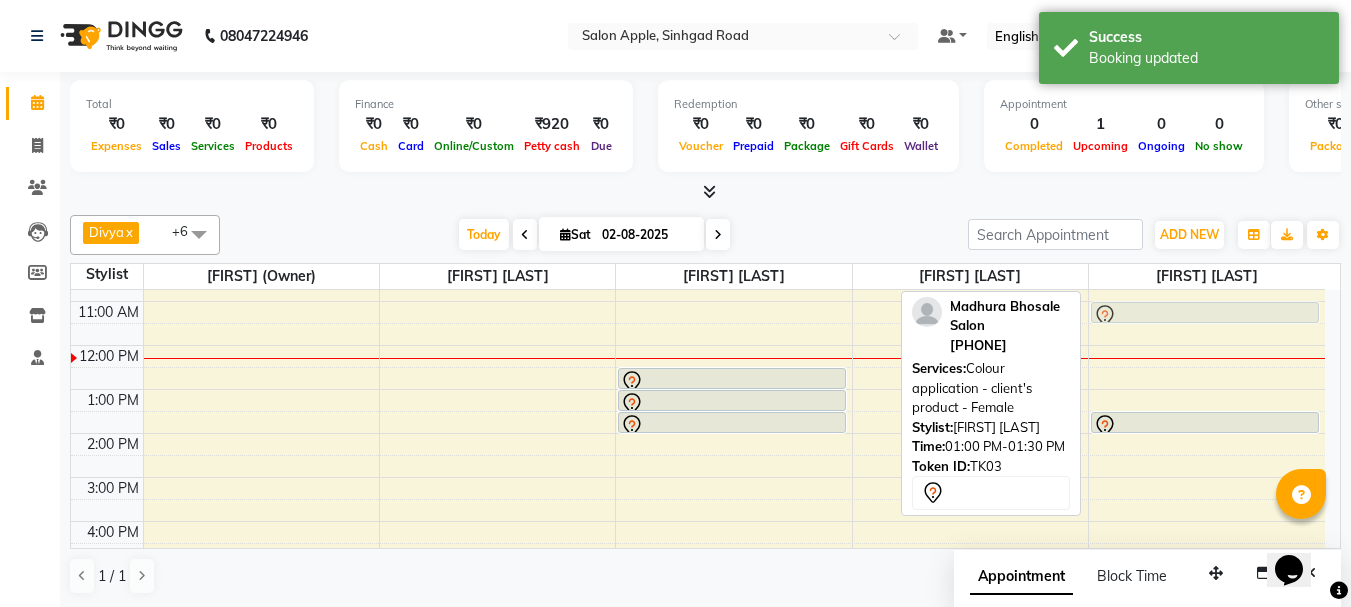 scroll, scrollTop: 101, scrollLeft: 0, axis: vertical 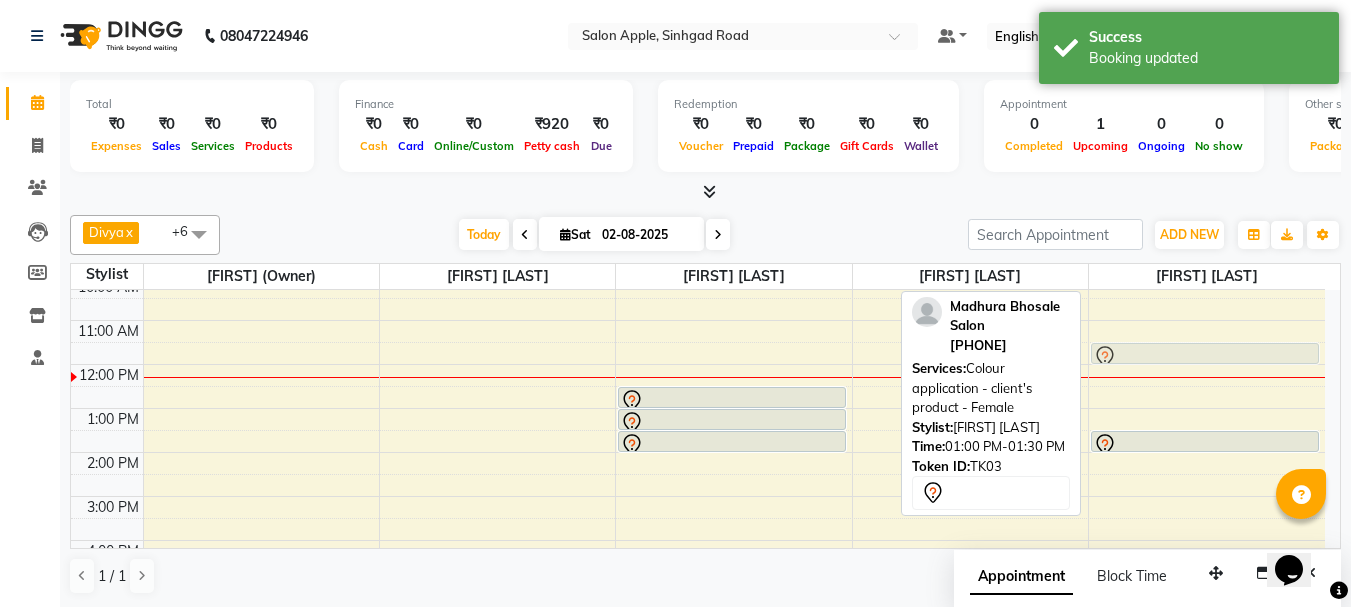 drag, startPoint x: 1136, startPoint y: 383, endPoint x: 1115, endPoint y: 351, distance: 38.27532 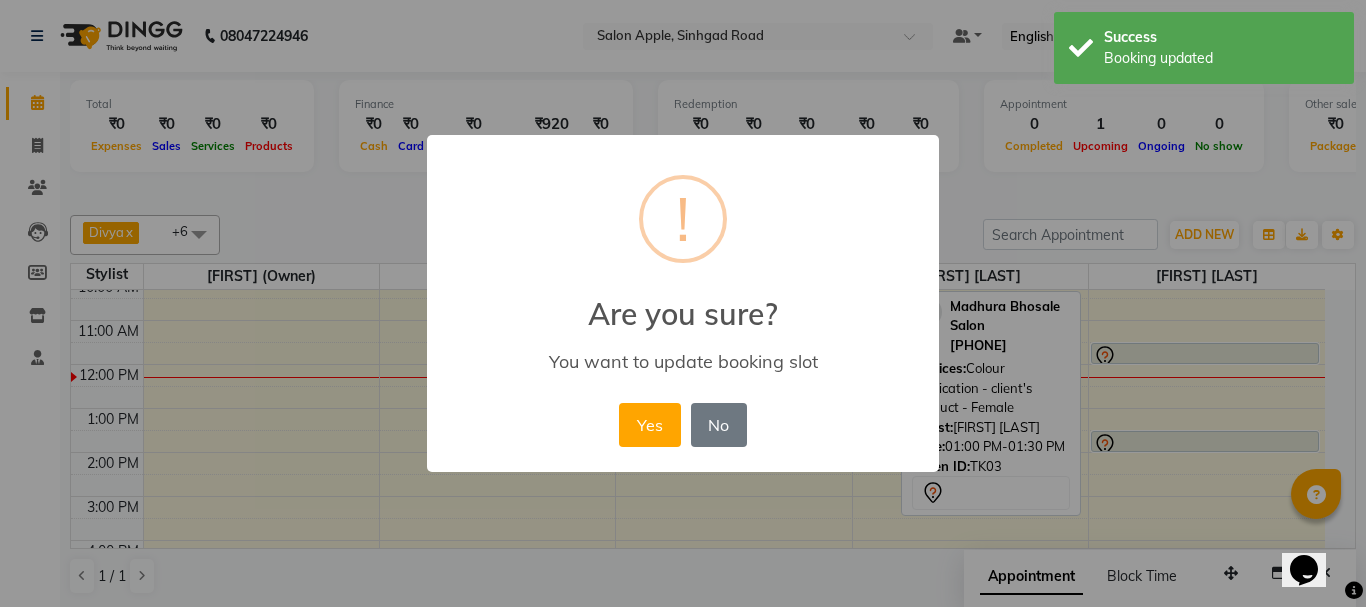 drag, startPoint x: 655, startPoint y: 415, endPoint x: 787, endPoint y: 431, distance: 132.96616 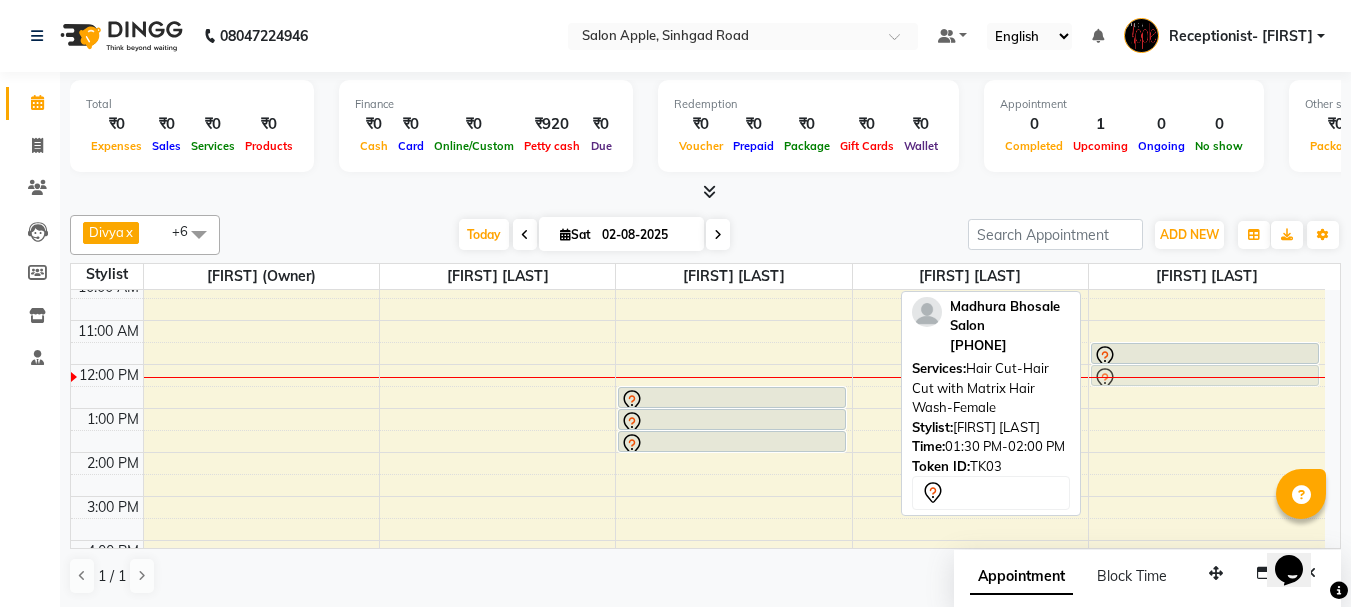 drag, startPoint x: 1198, startPoint y: 441, endPoint x: 1159, endPoint y: 375, distance: 76.66159 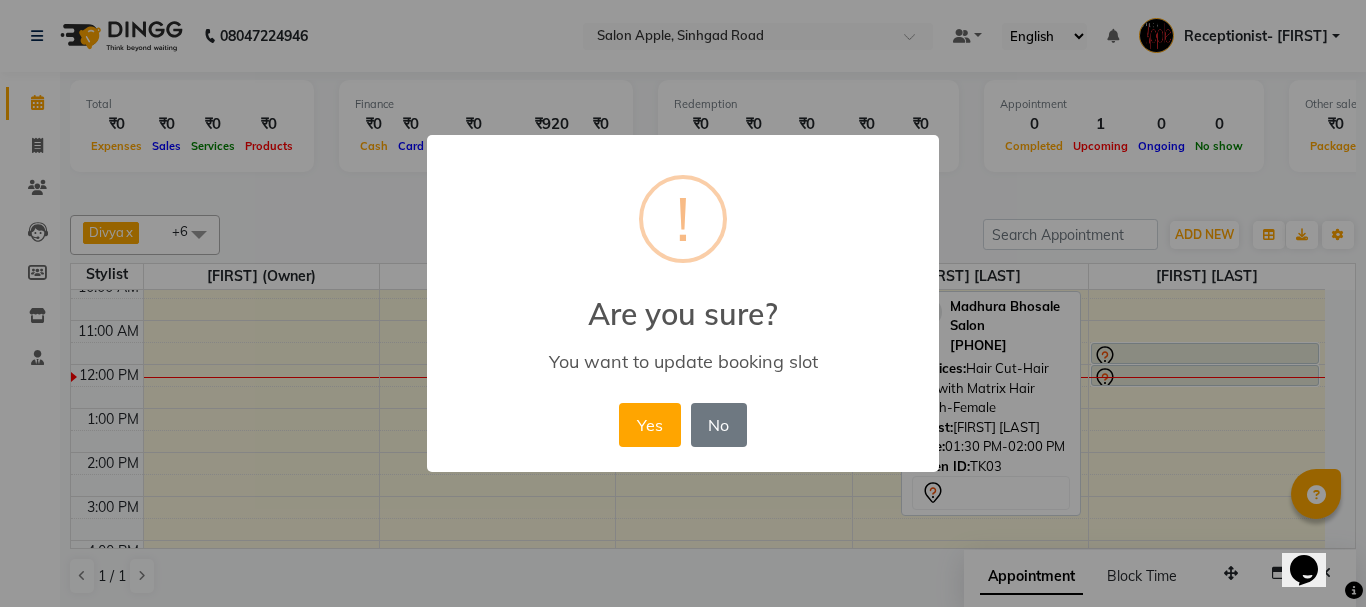 click on "Yes" at bounding box center [649, 425] 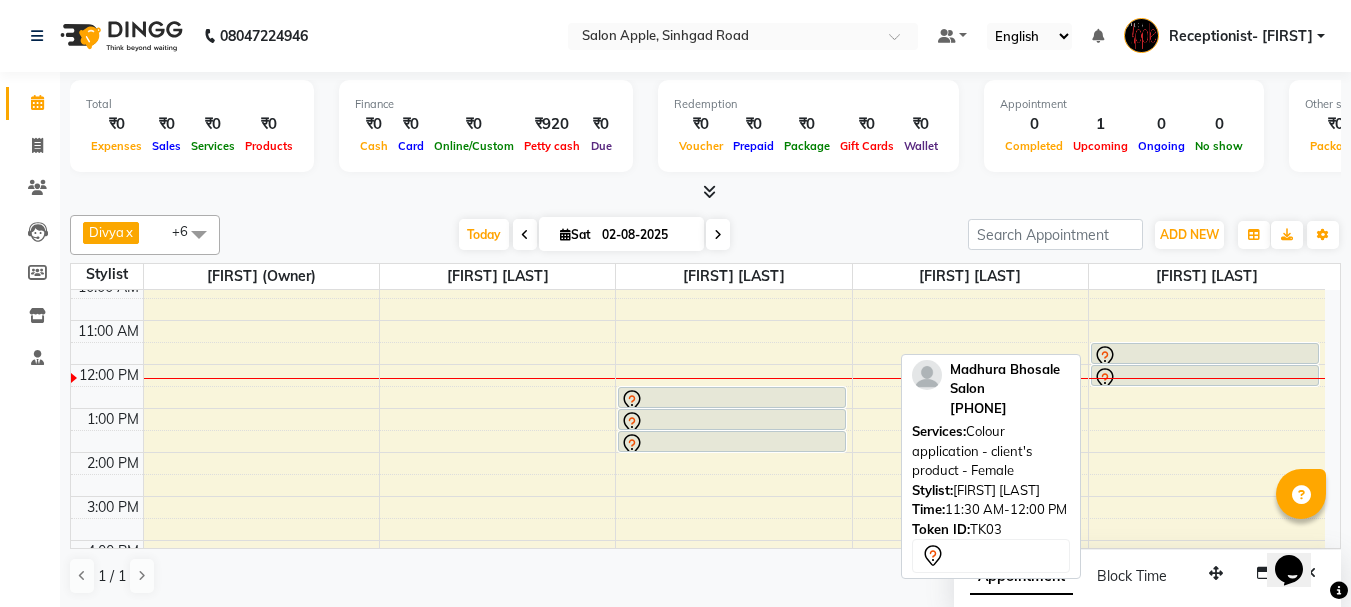 drag, startPoint x: 1257, startPoint y: 350, endPoint x: 1239, endPoint y: 348, distance: 18.110771 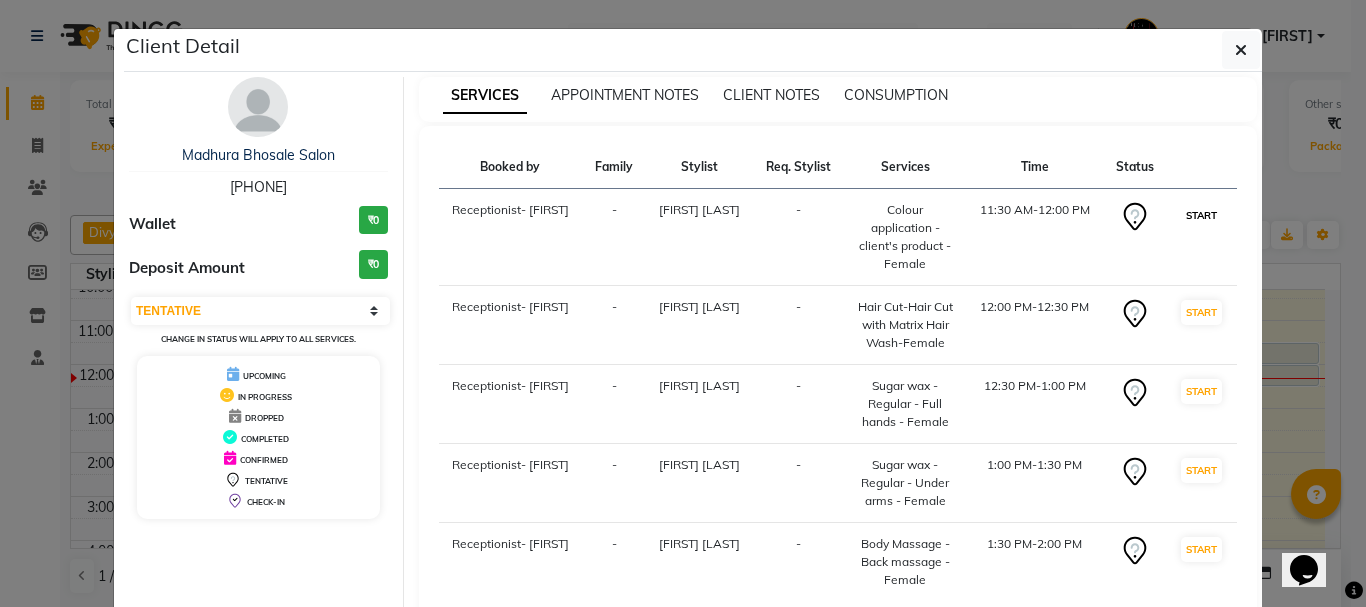 click on "START" at bounding box center (1201, 215) 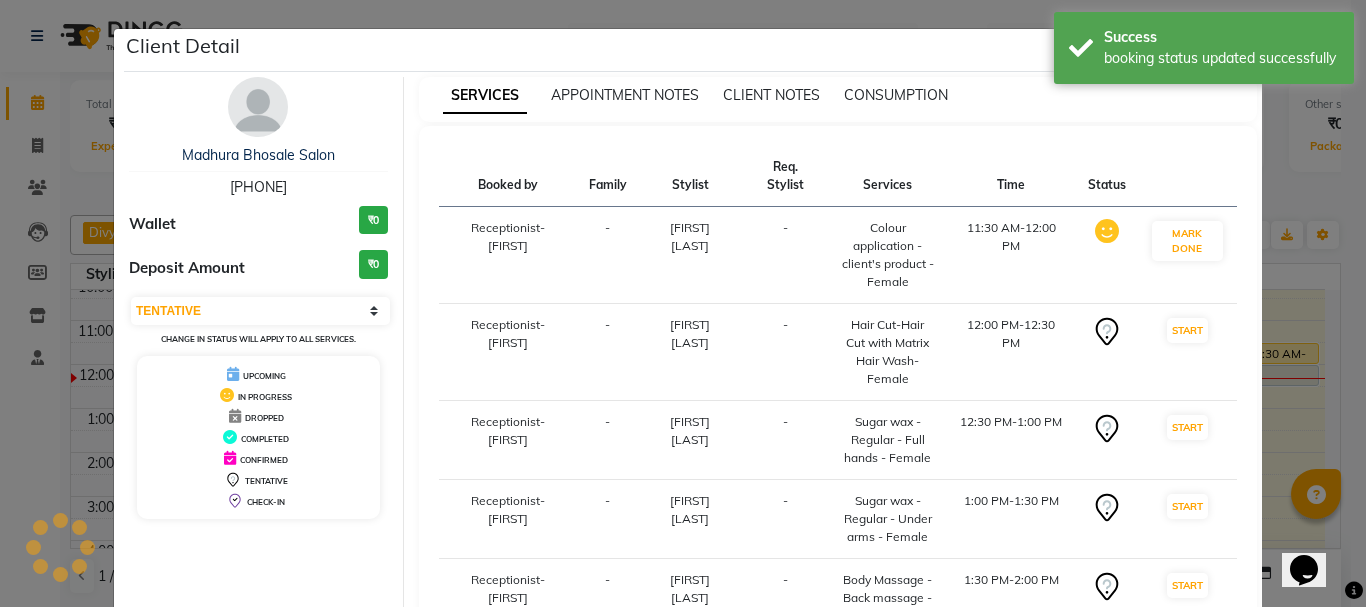 select on "select" 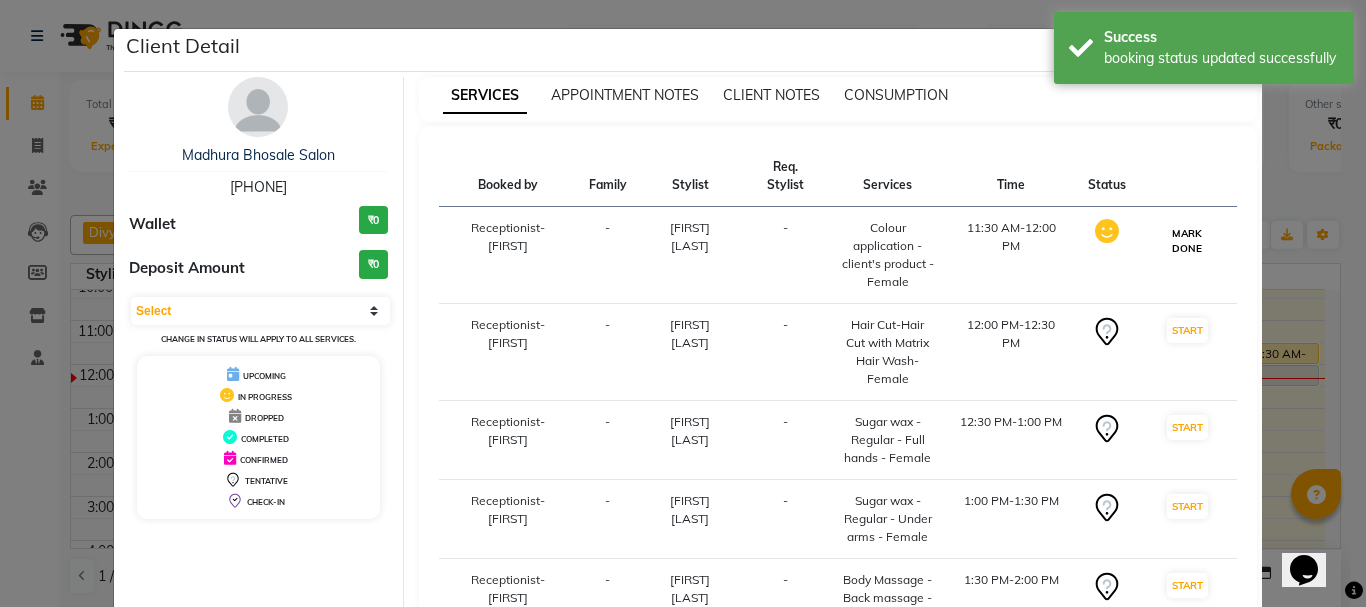 click on "MARK DONE" at bounding box center (1187, 241) 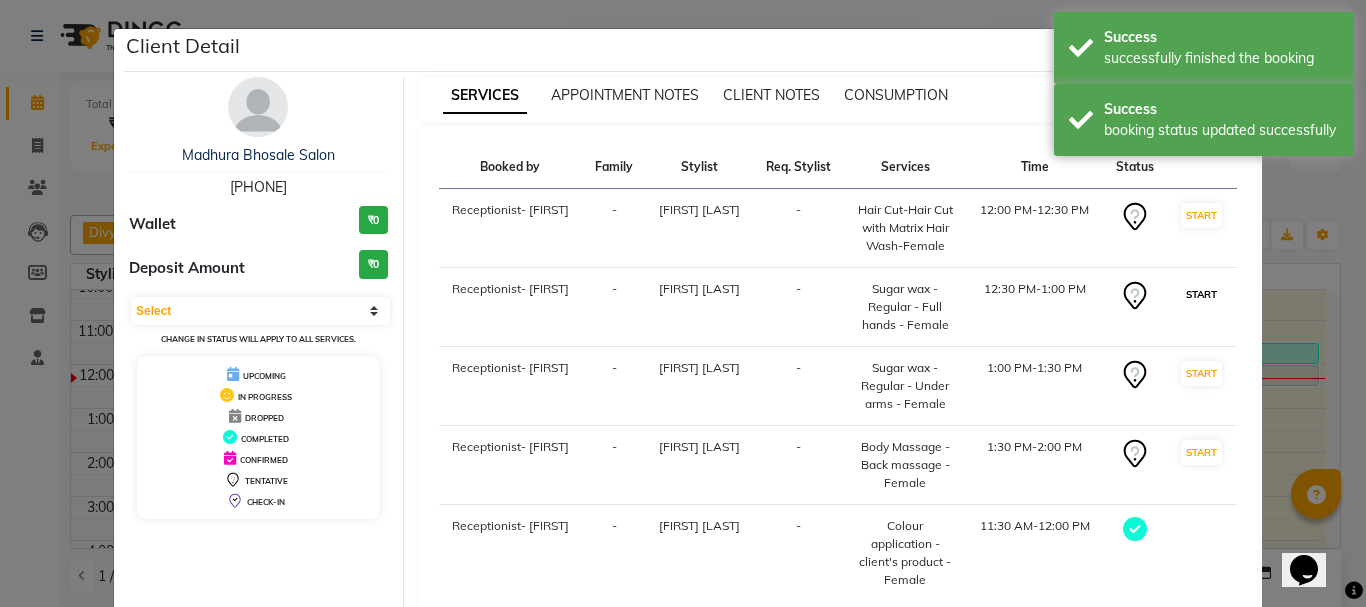 click on "START" at bounding box center [1201, 294] 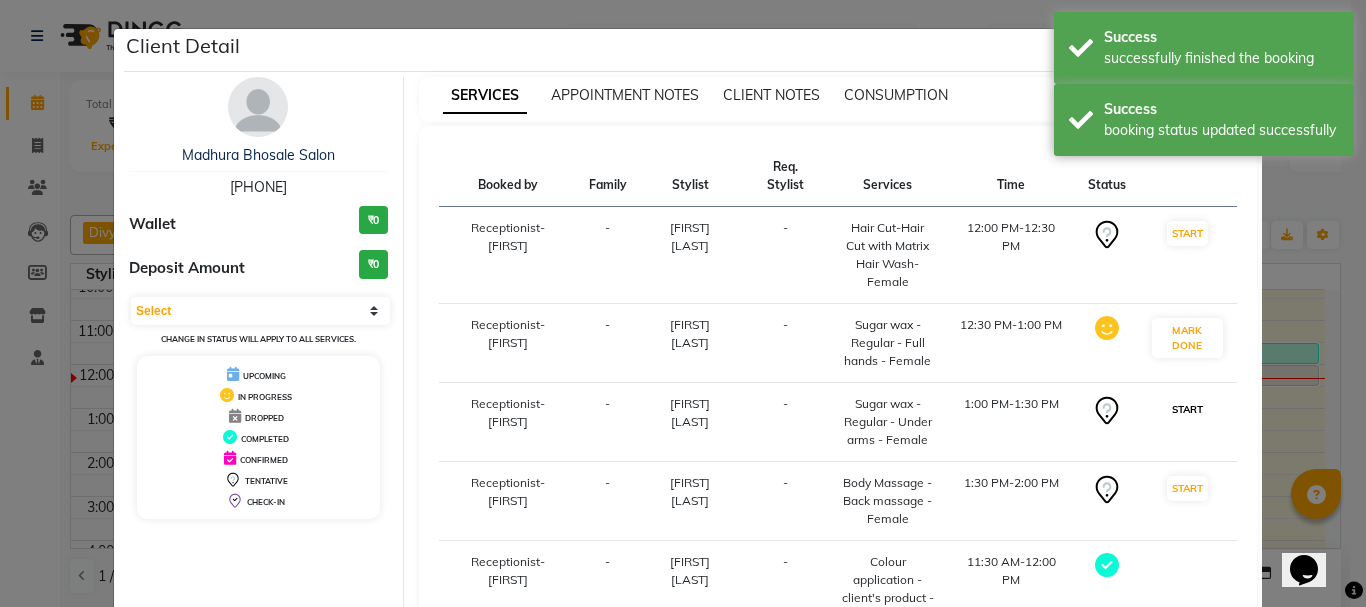click on "START" at bounding box center (1187, 409) 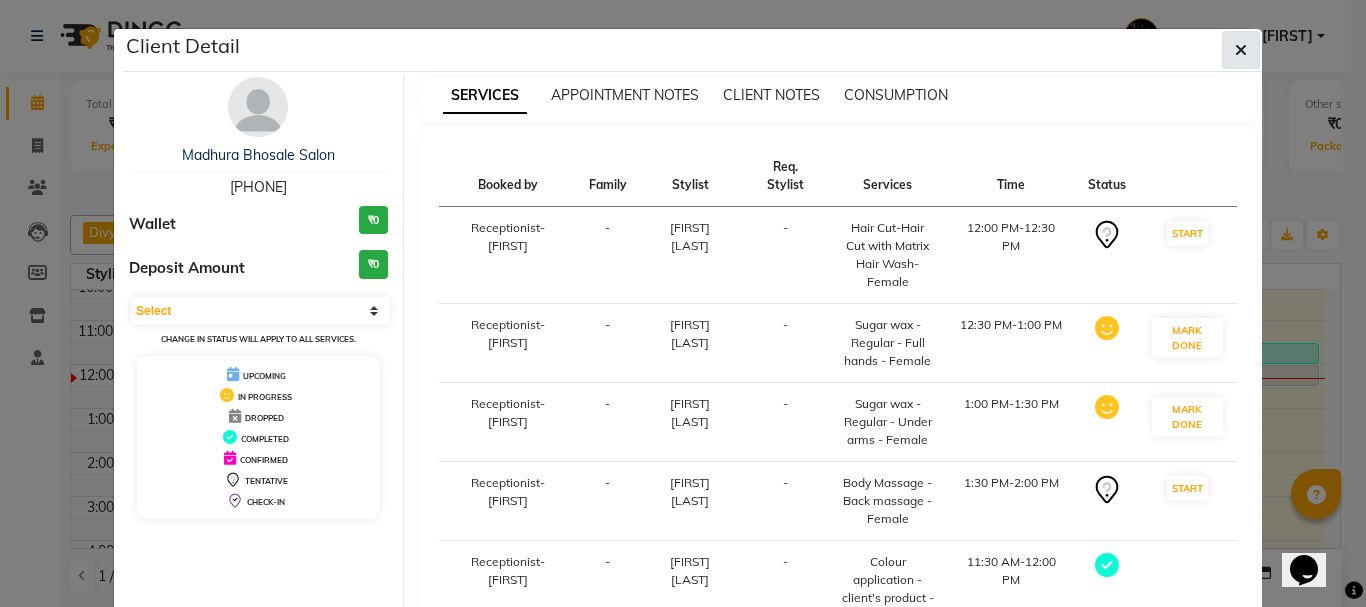 click 